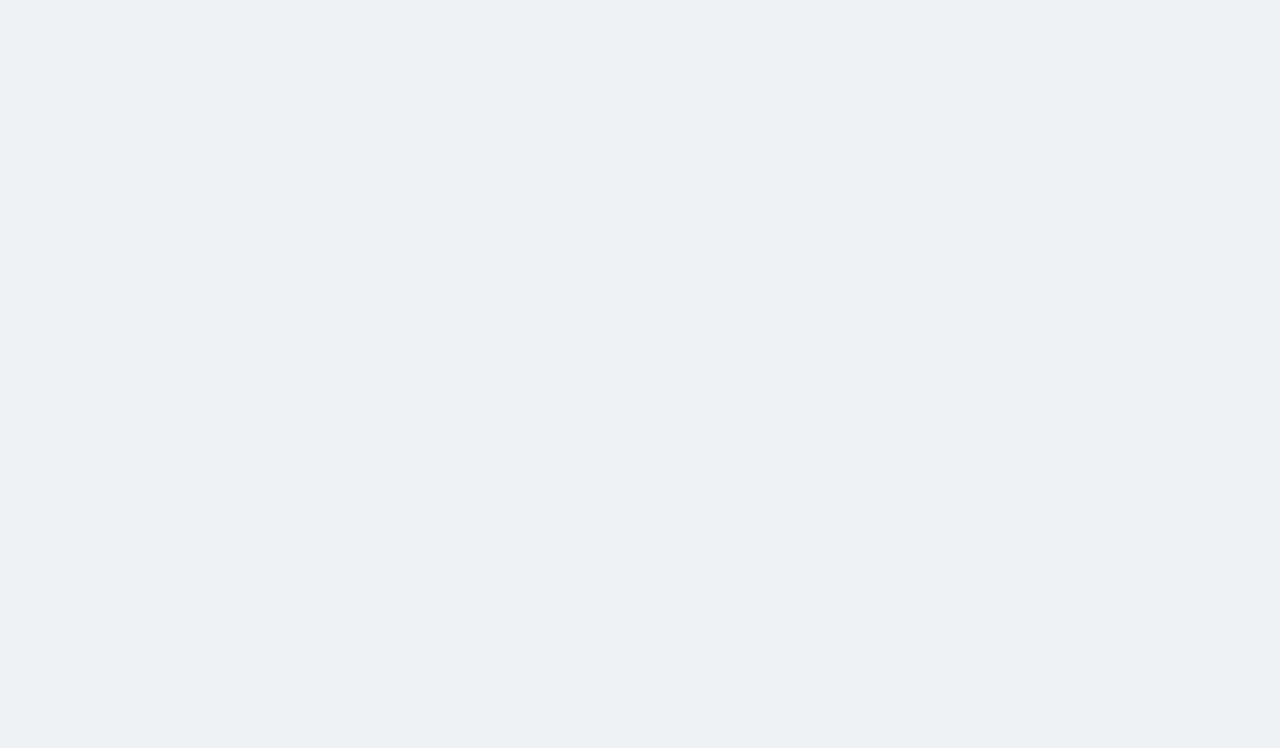 scroll, scrollTop: 0, scrollLeft: 0, axis: both 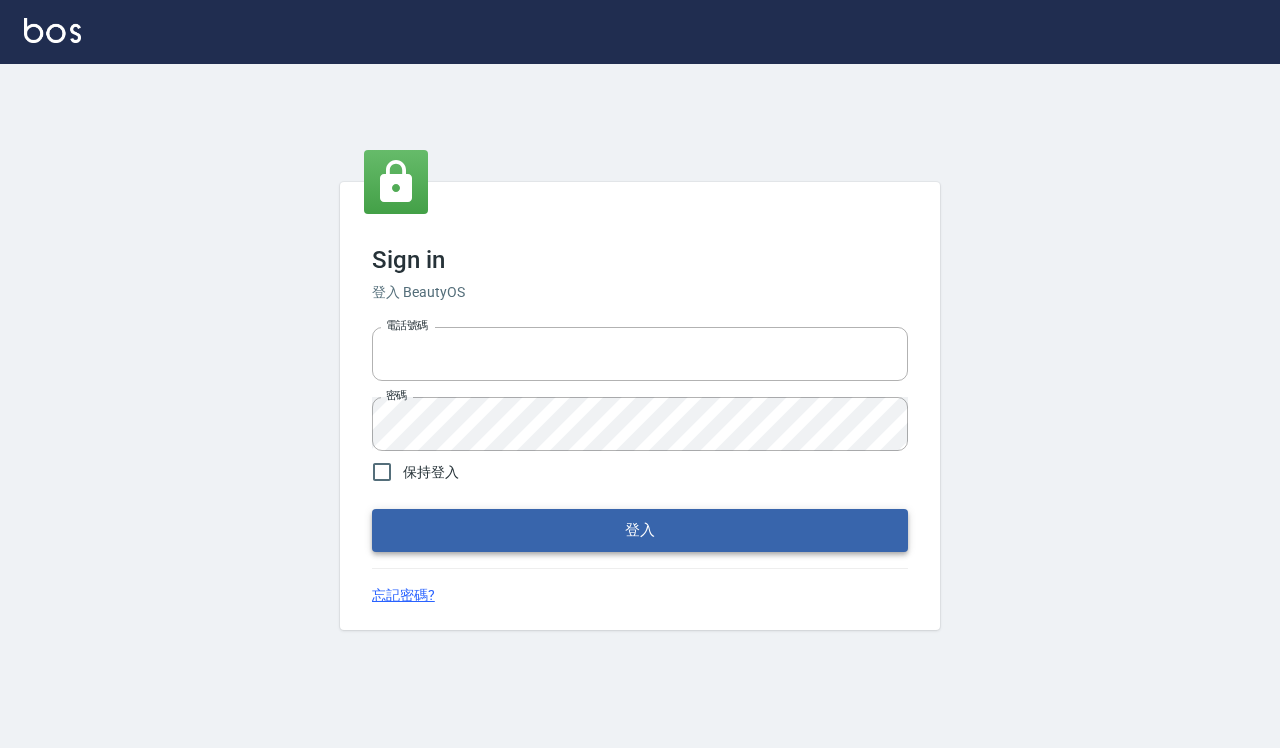 type on "0918733560" 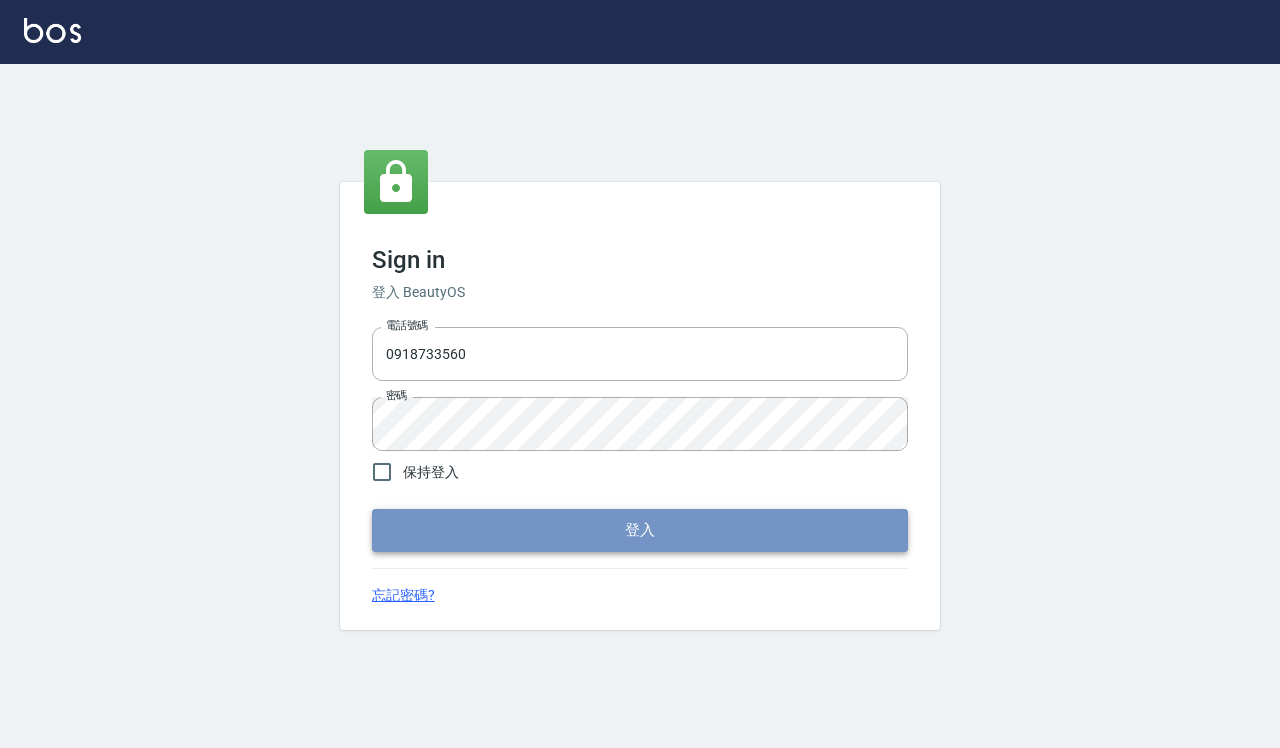 click on "登入" at bounding box center (640, 530) 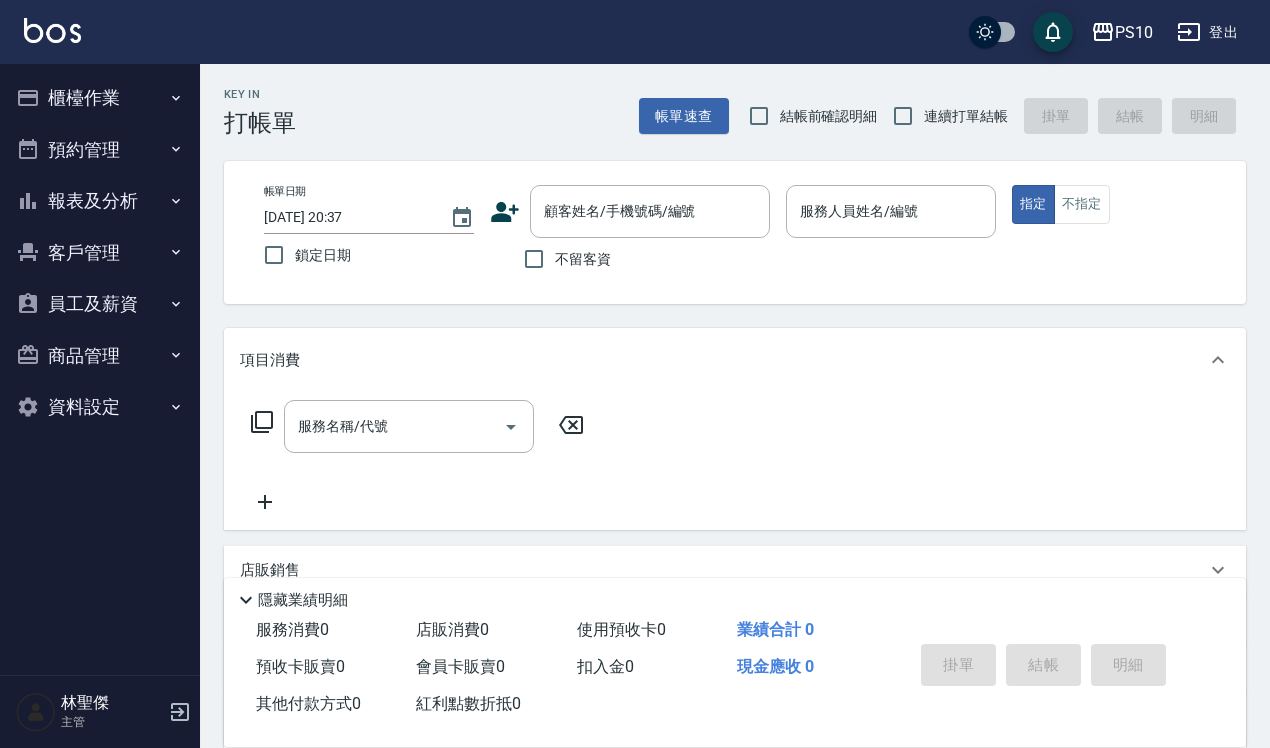 click on "結帳前確認明細" at bounding box center (829, 116) 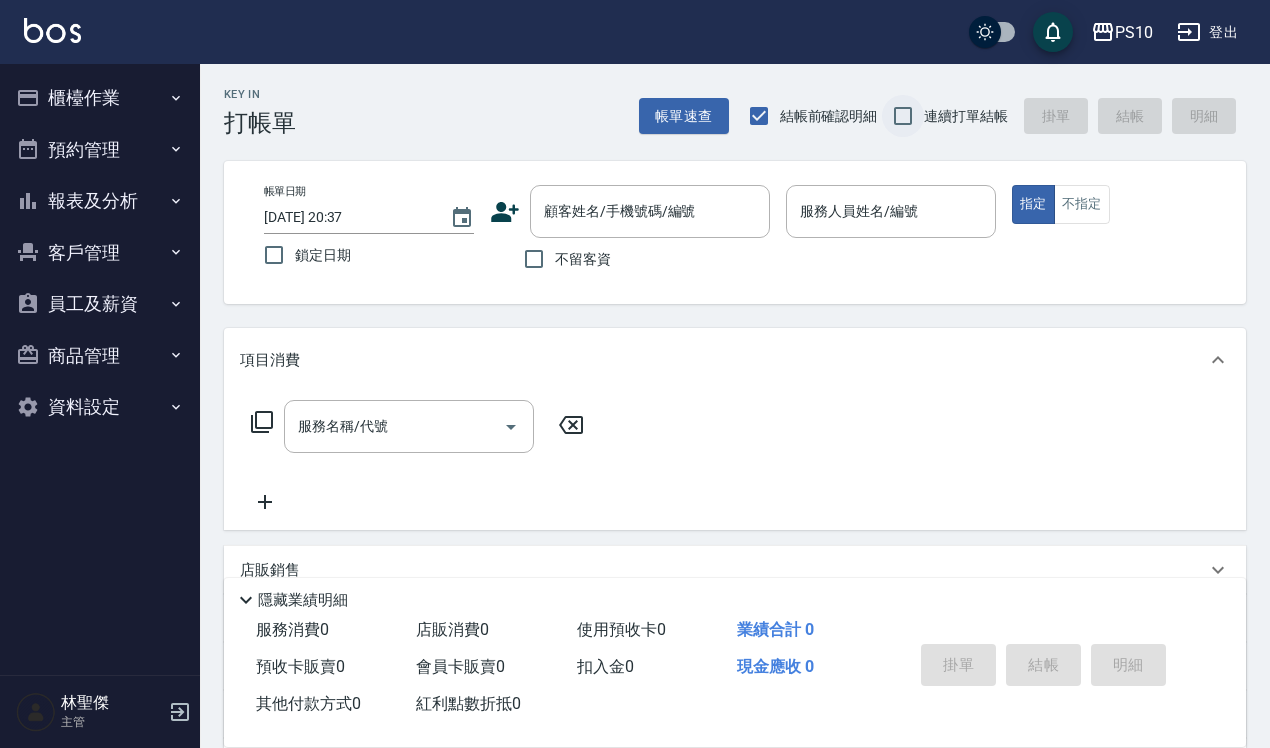click on "連續打單結帳" at bounding box center [903, 116] 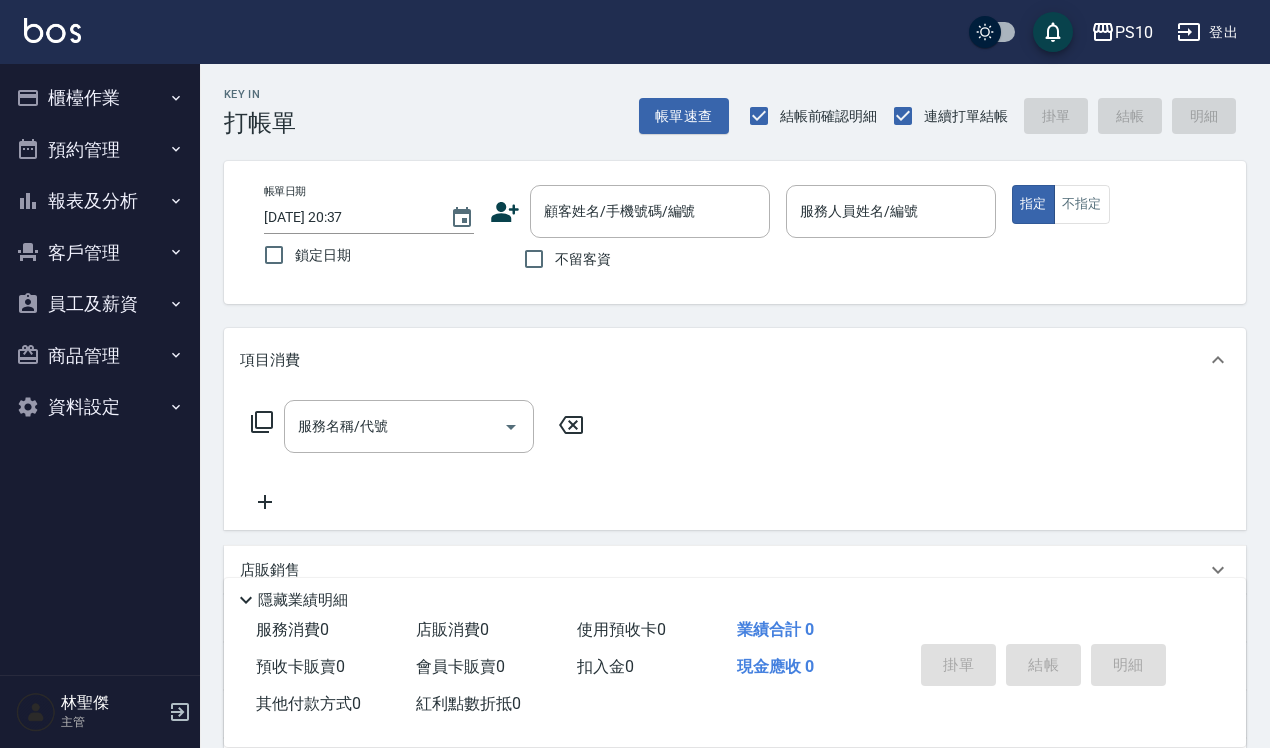 click on "不留客資" at bounding box center [583, 259] 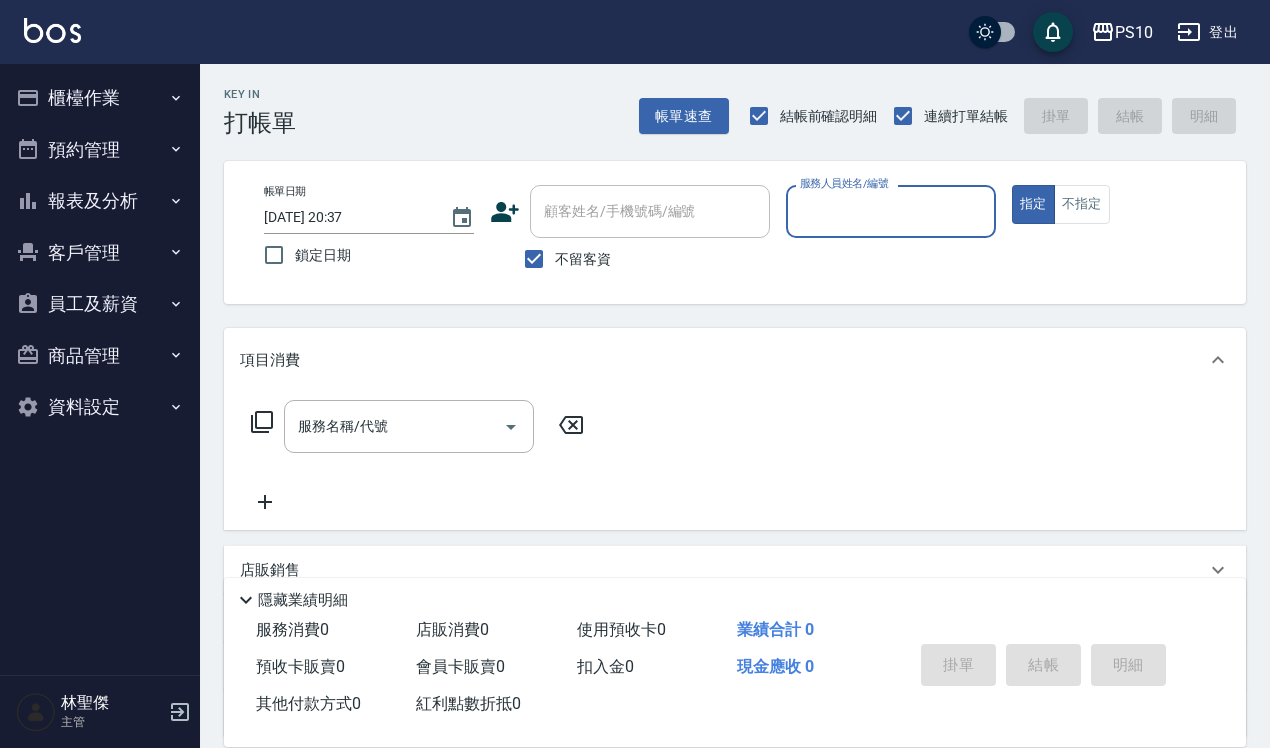 click on "服務人員姓名/編號" at bounding box center [891, 211] 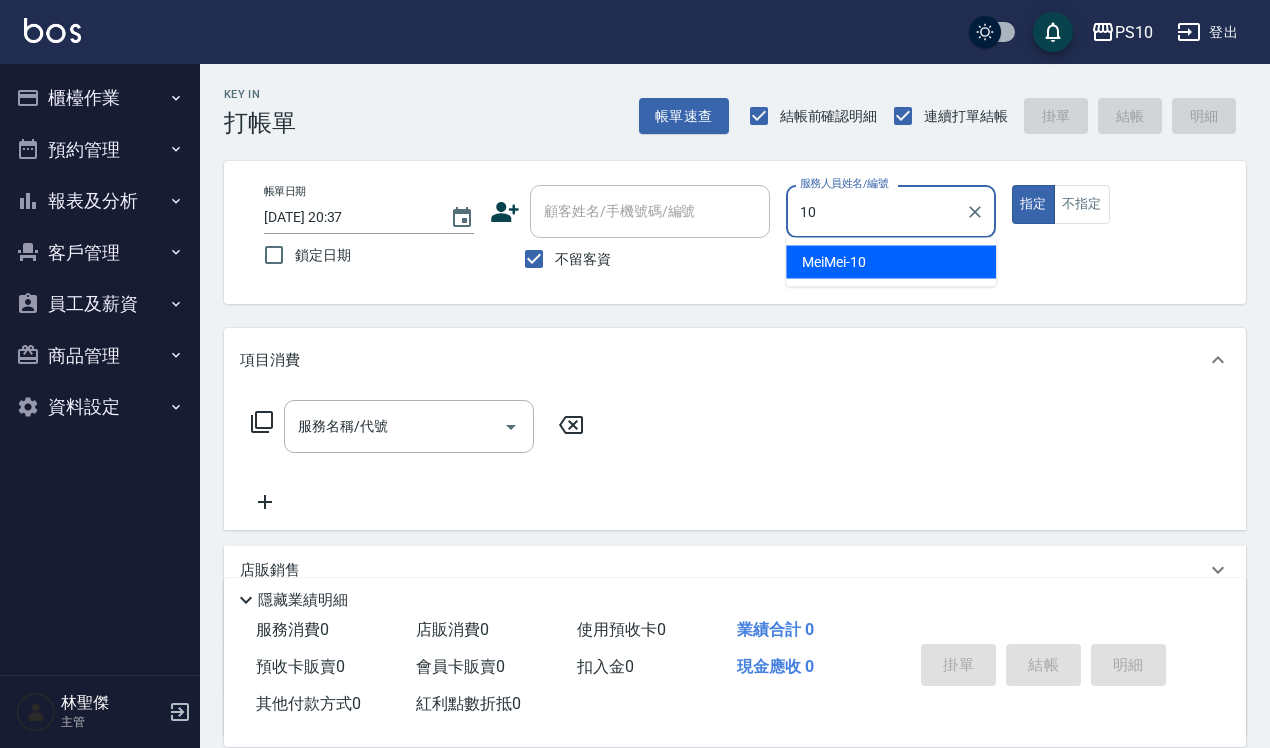 type on "MeiMei-10" 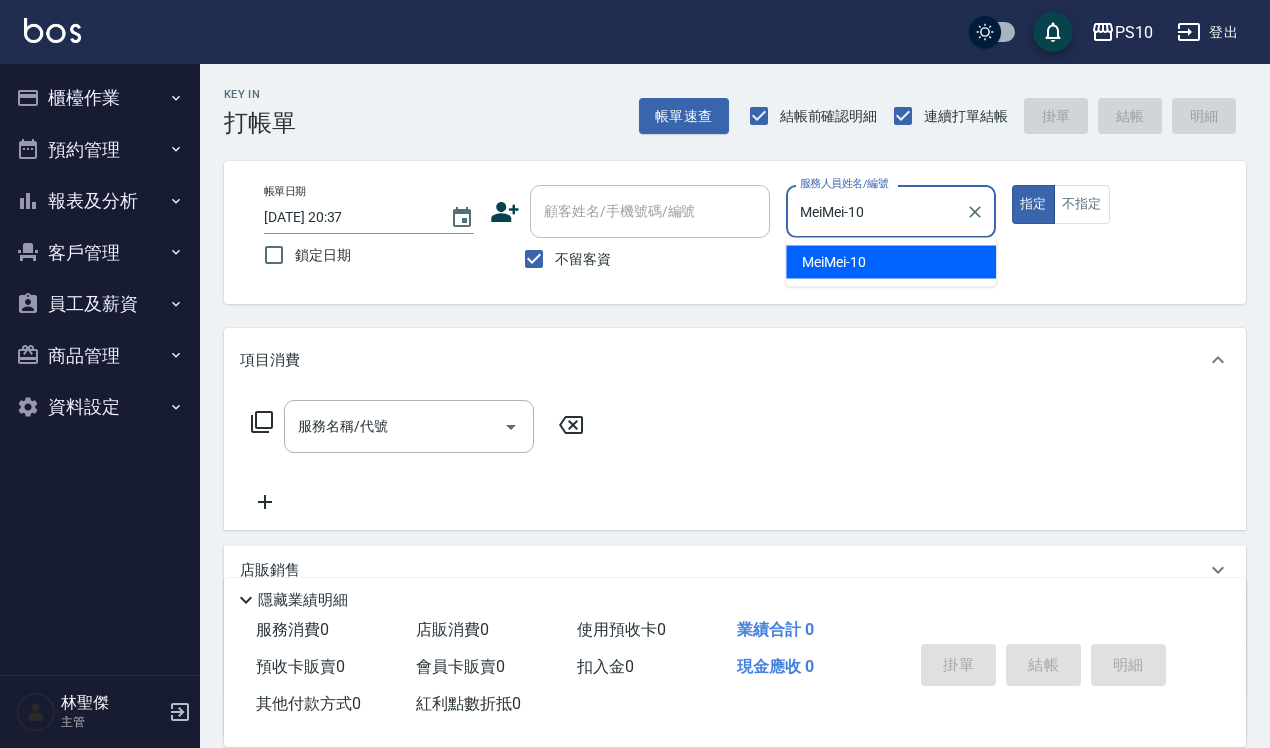 type on "true" 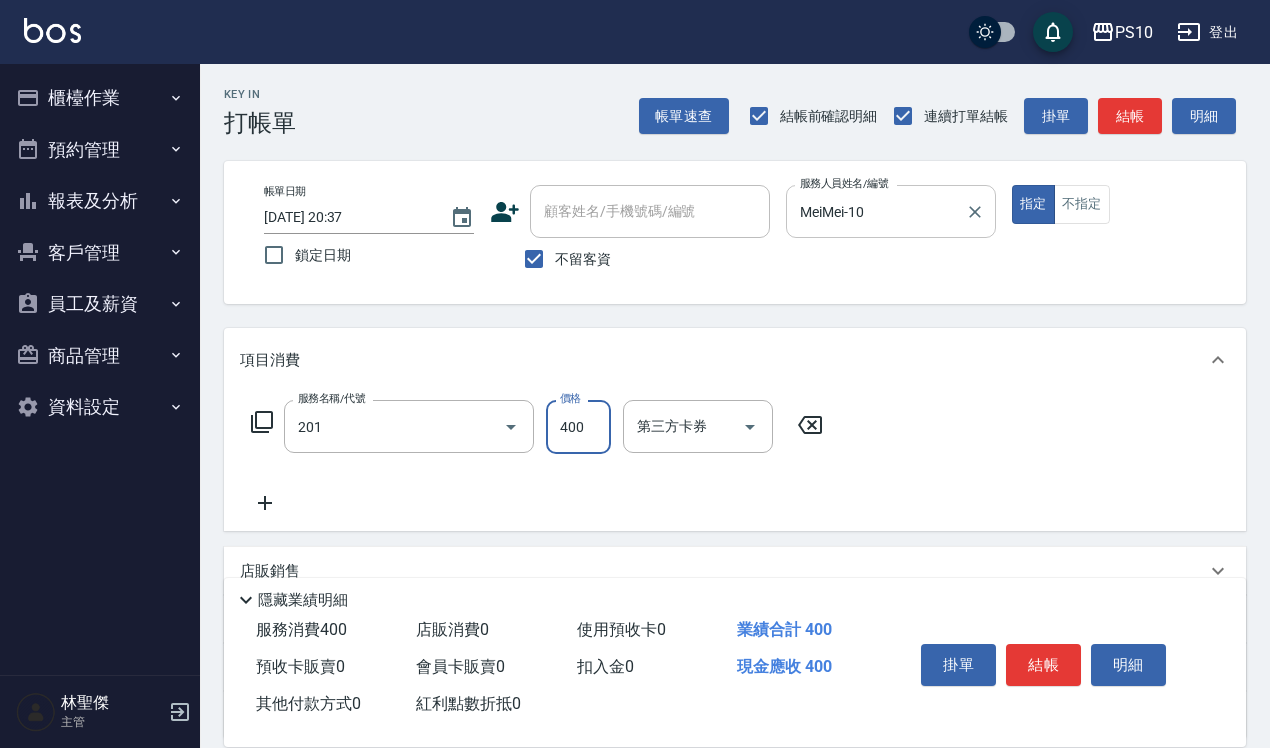 type on "剪髮(201)" 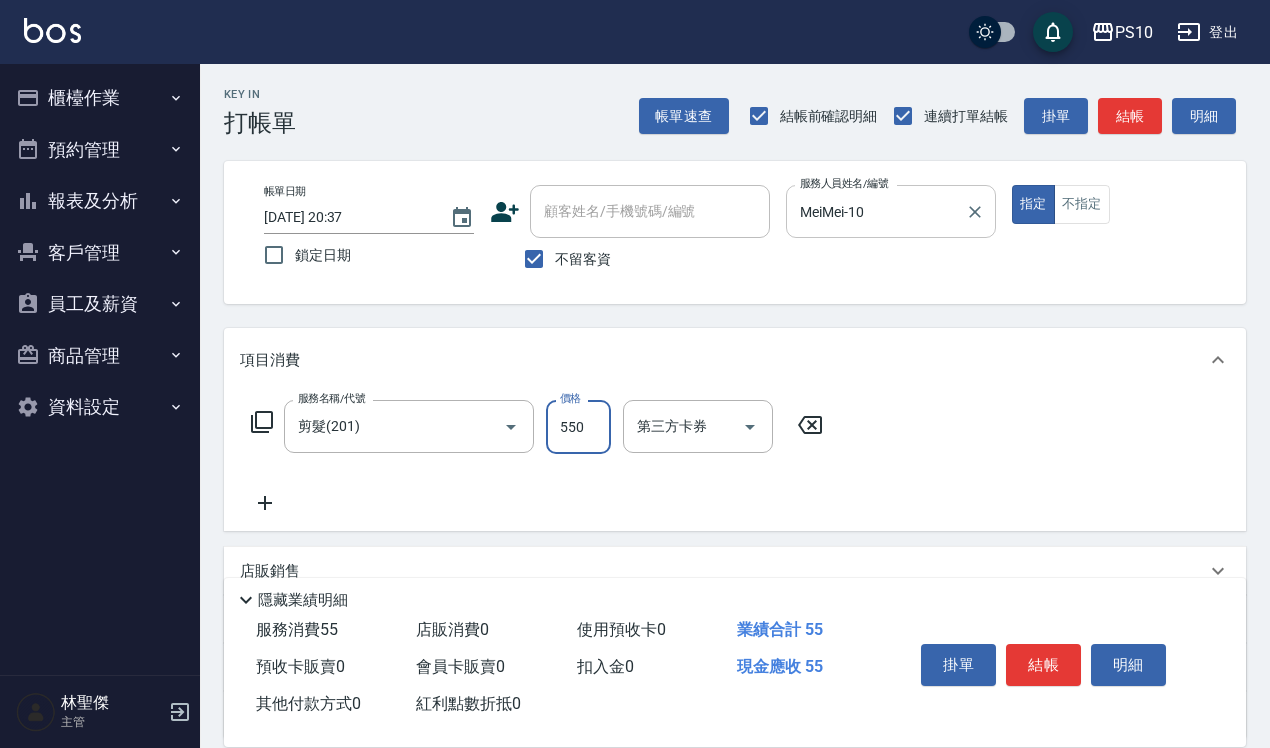 type on "550" 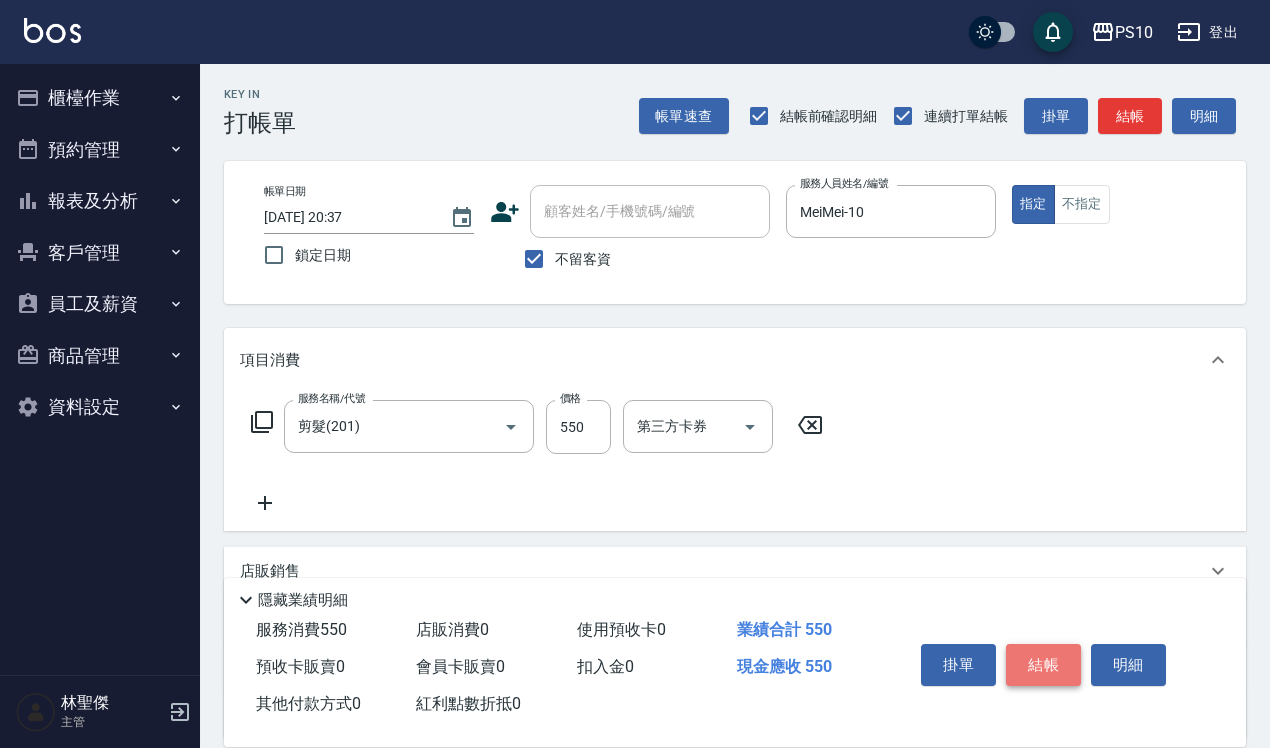 click on "結帳" at bounding box center [1043, 665] 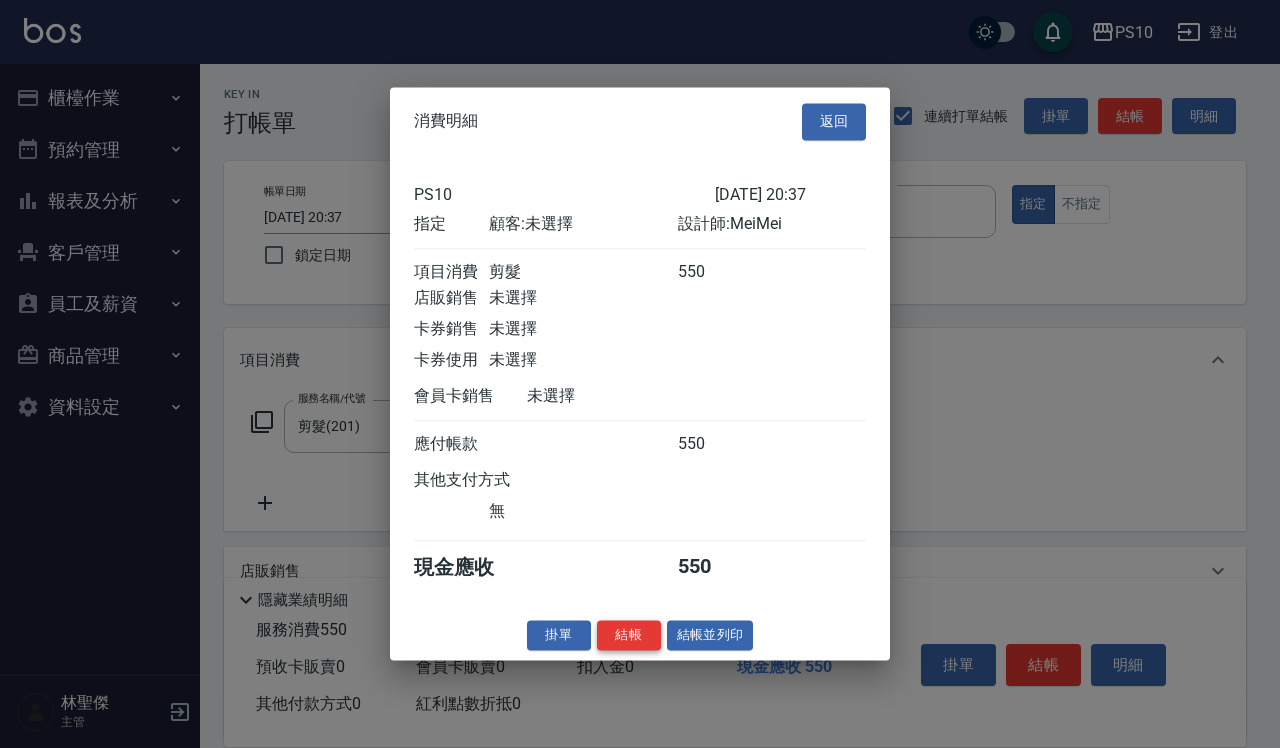 click on "結帳" at bounding box center (629, 635) 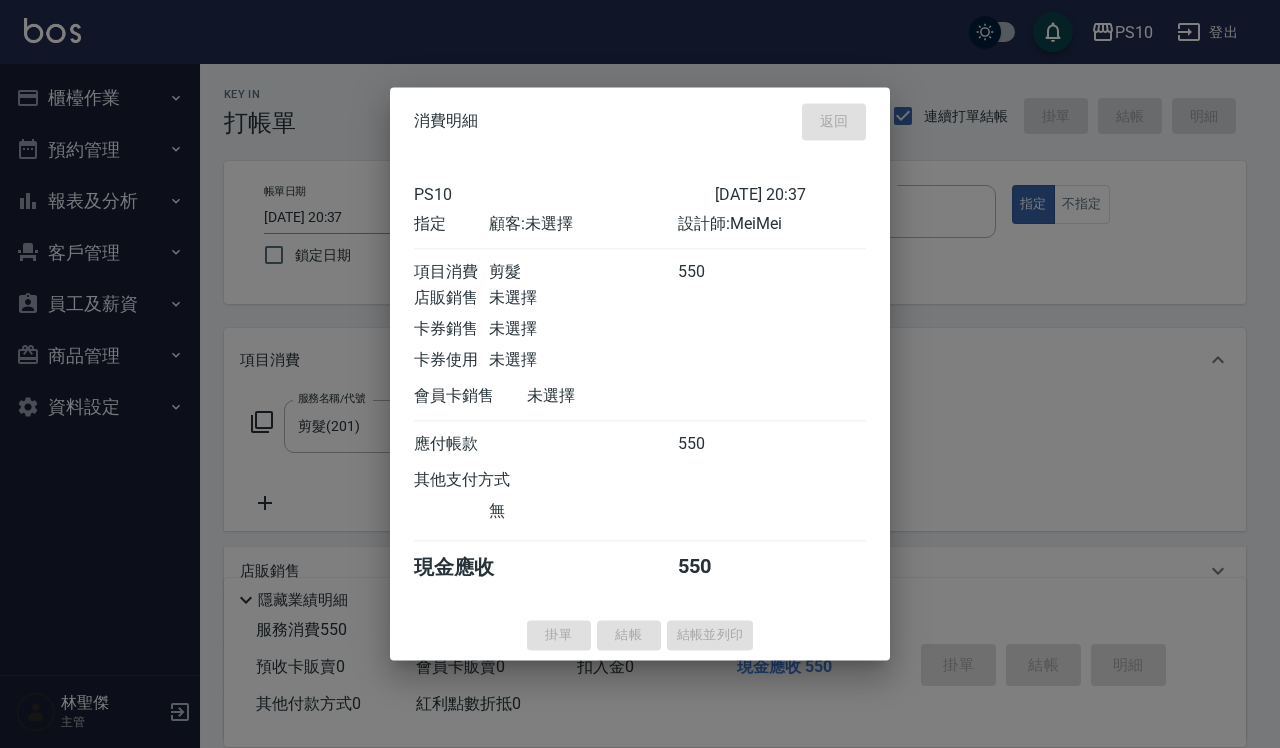 type 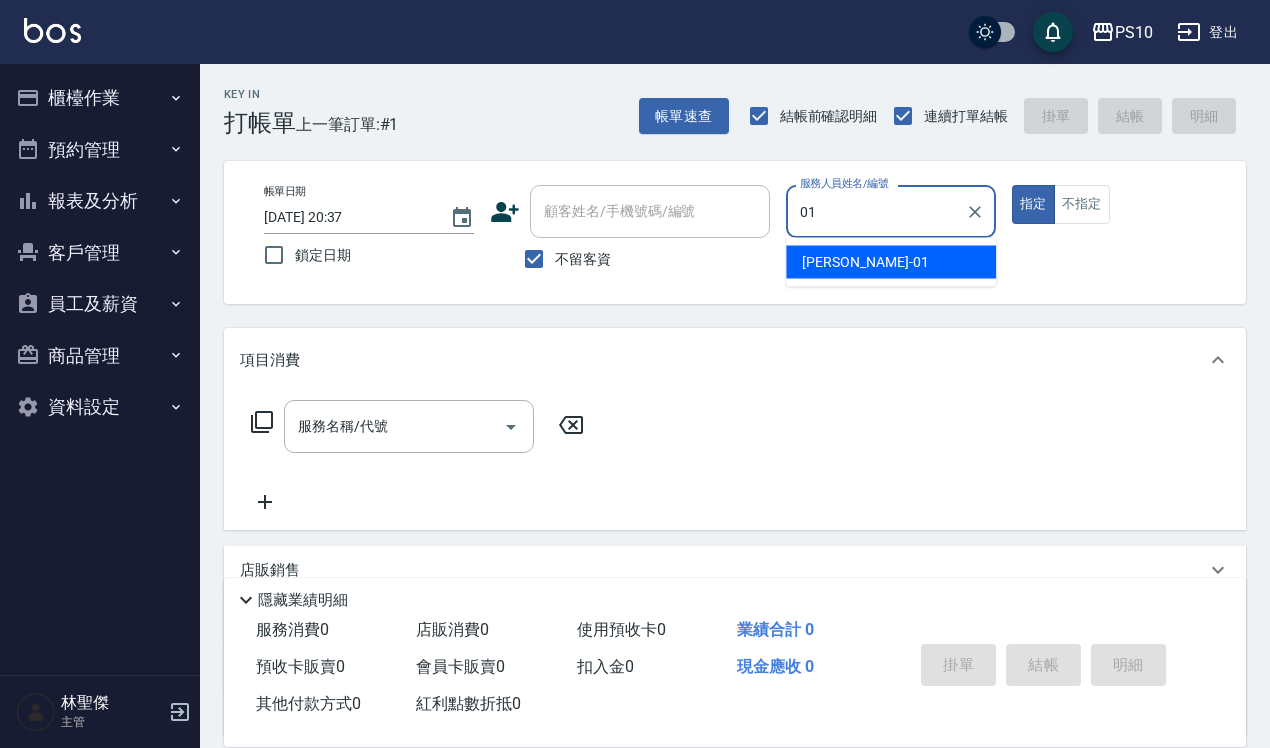 type on "John-01" 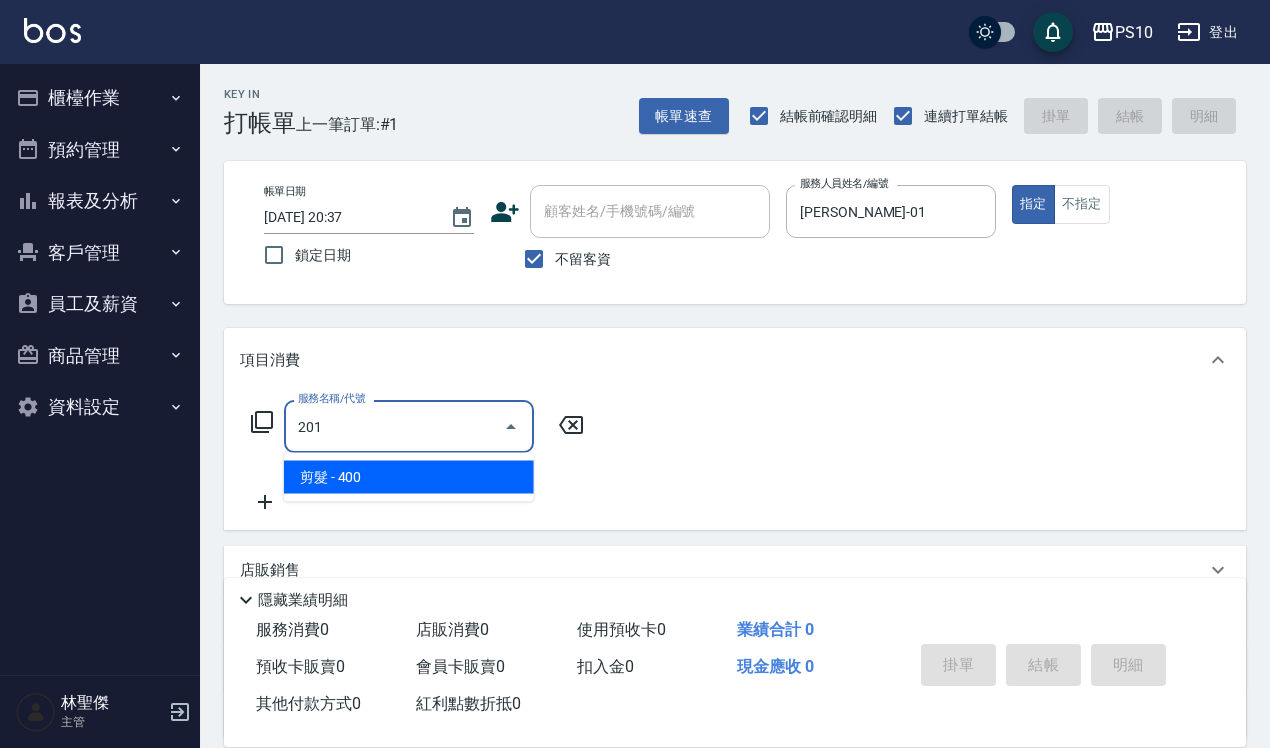 type on "剪髮(201)" 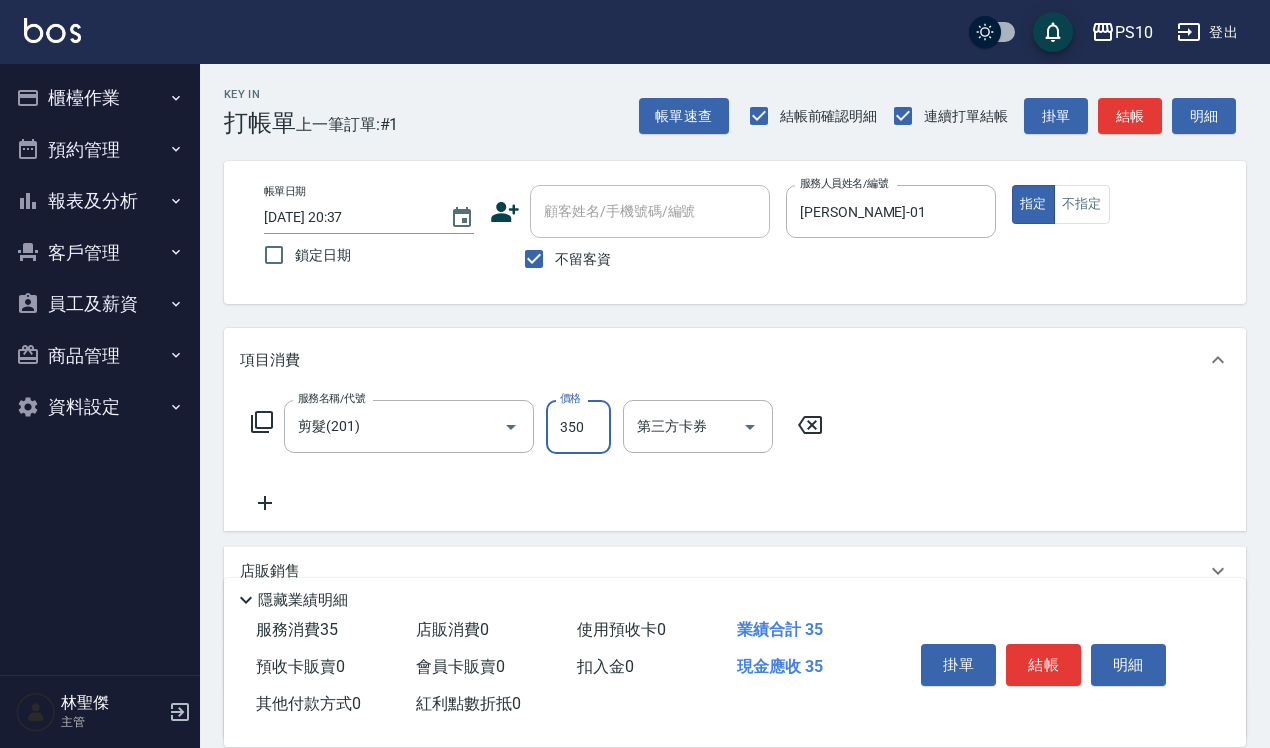 type on "350" 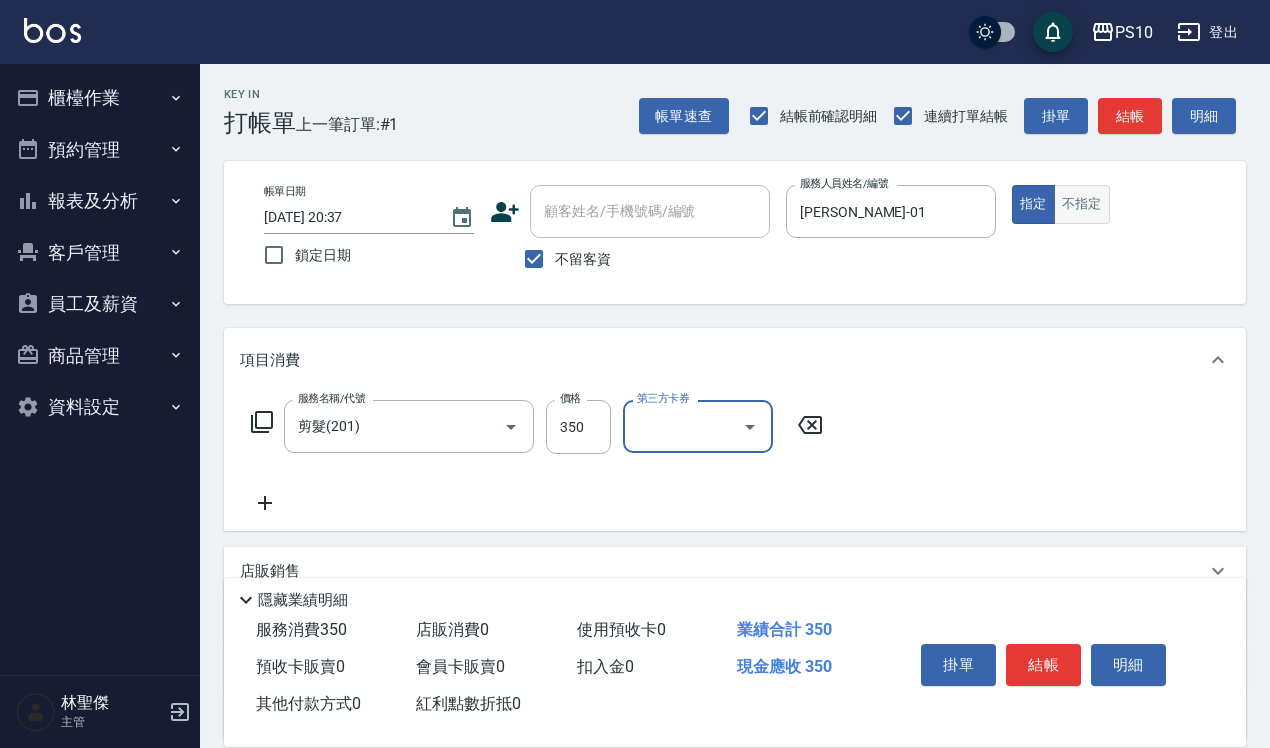 click on "不指定" at bounding box center [1082, 204] 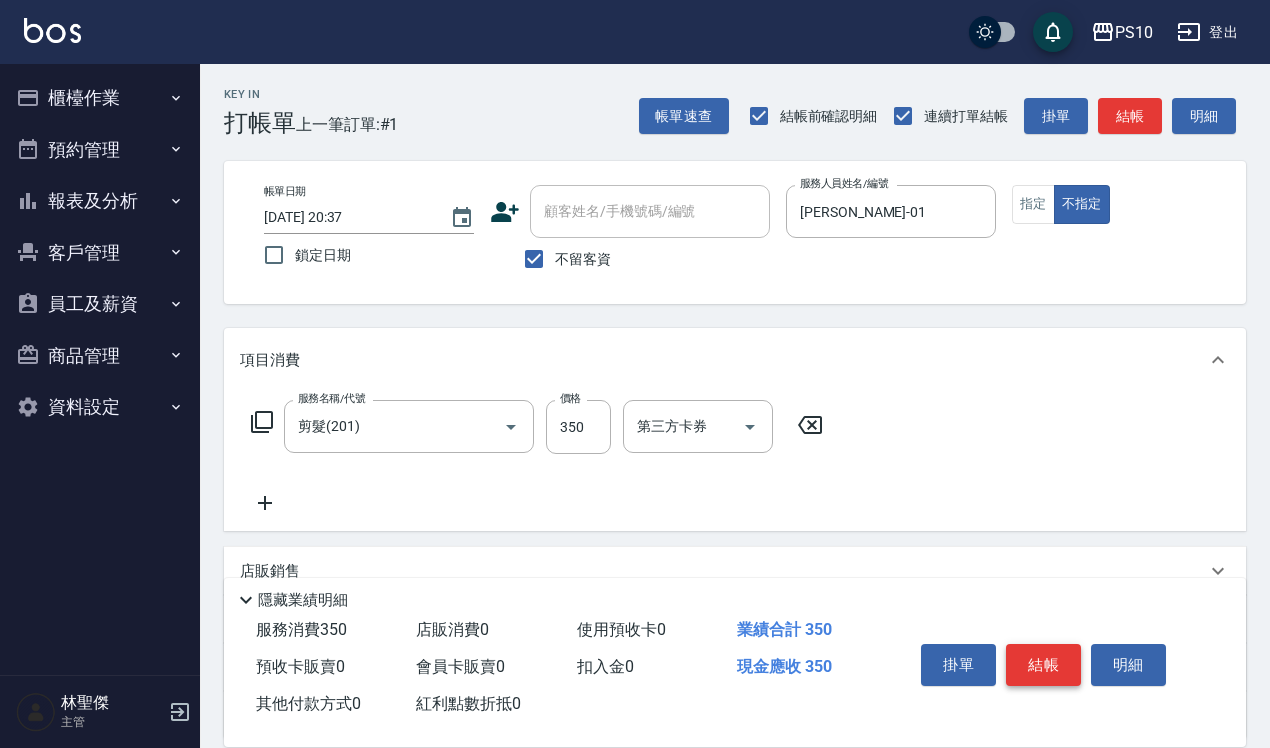 click on "結帳" at bounding box center (1043, 665) 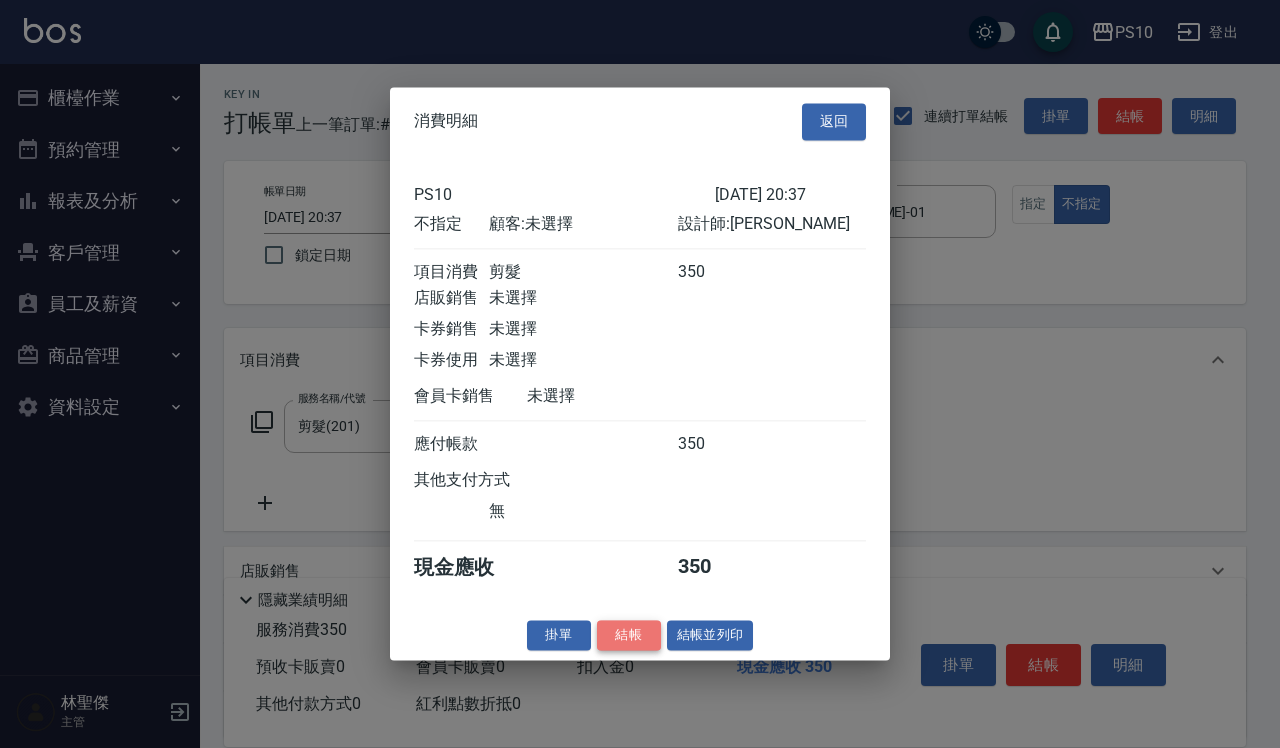 click on "結帳" at bounding box center [629, 635] 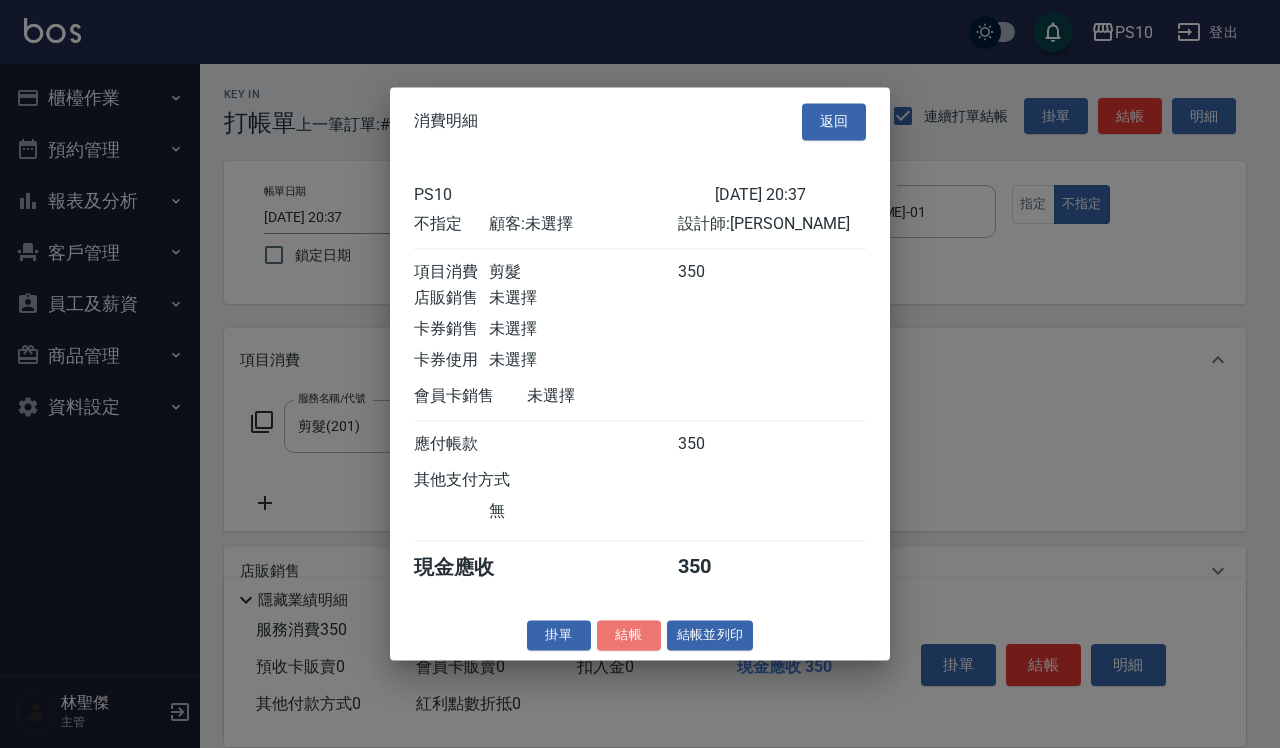 type 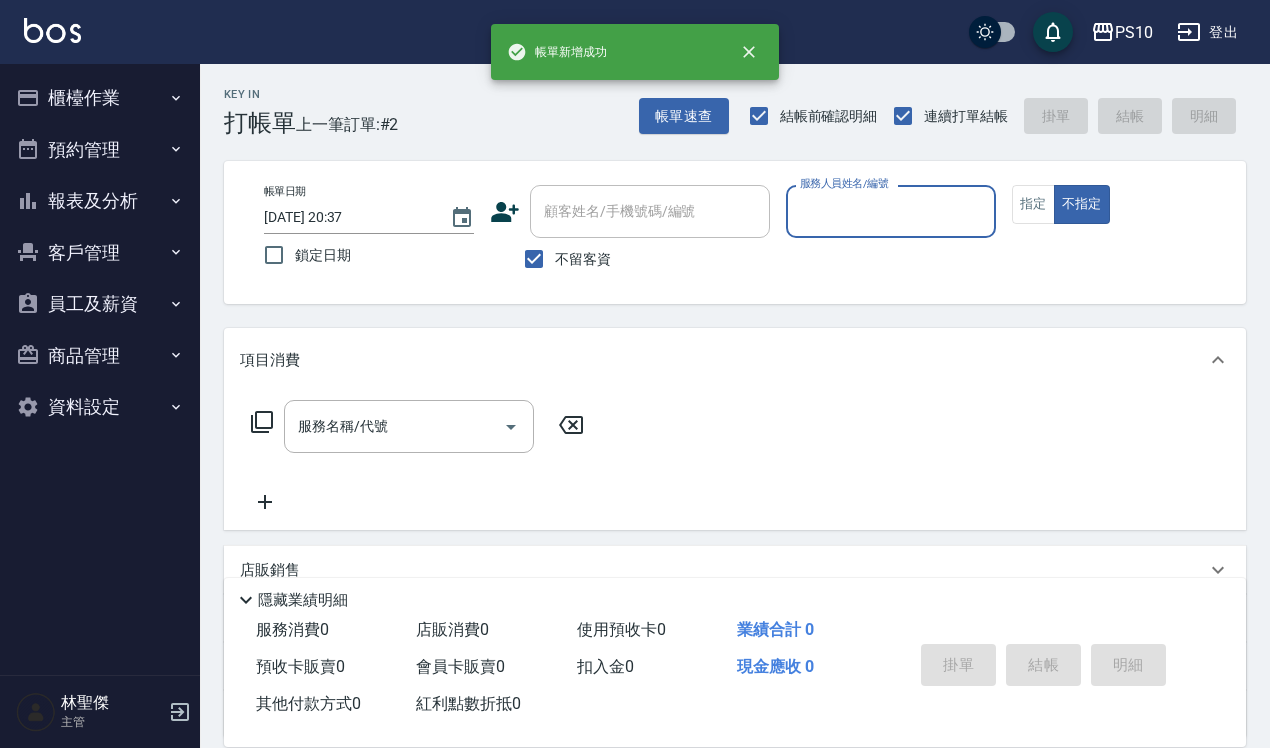 click on "服務人員姓名/編號" at bounding box center (891, 211) 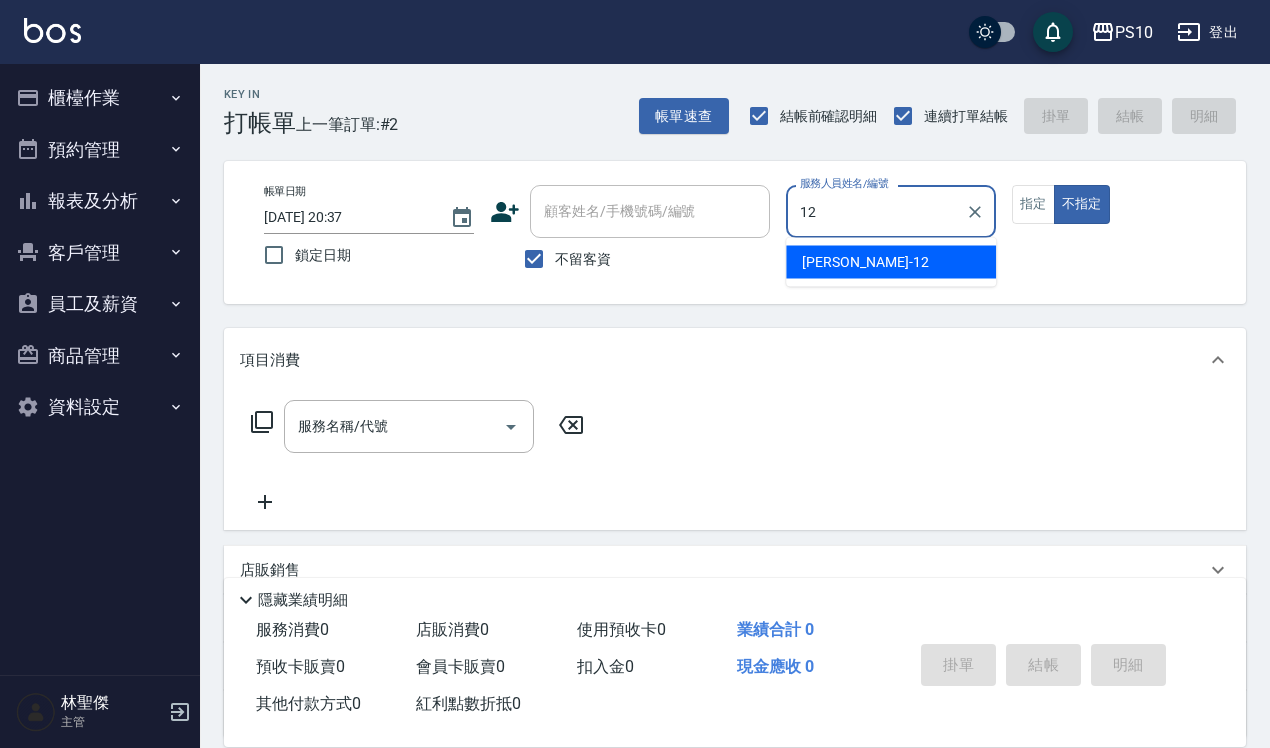 type on "Anne-12" 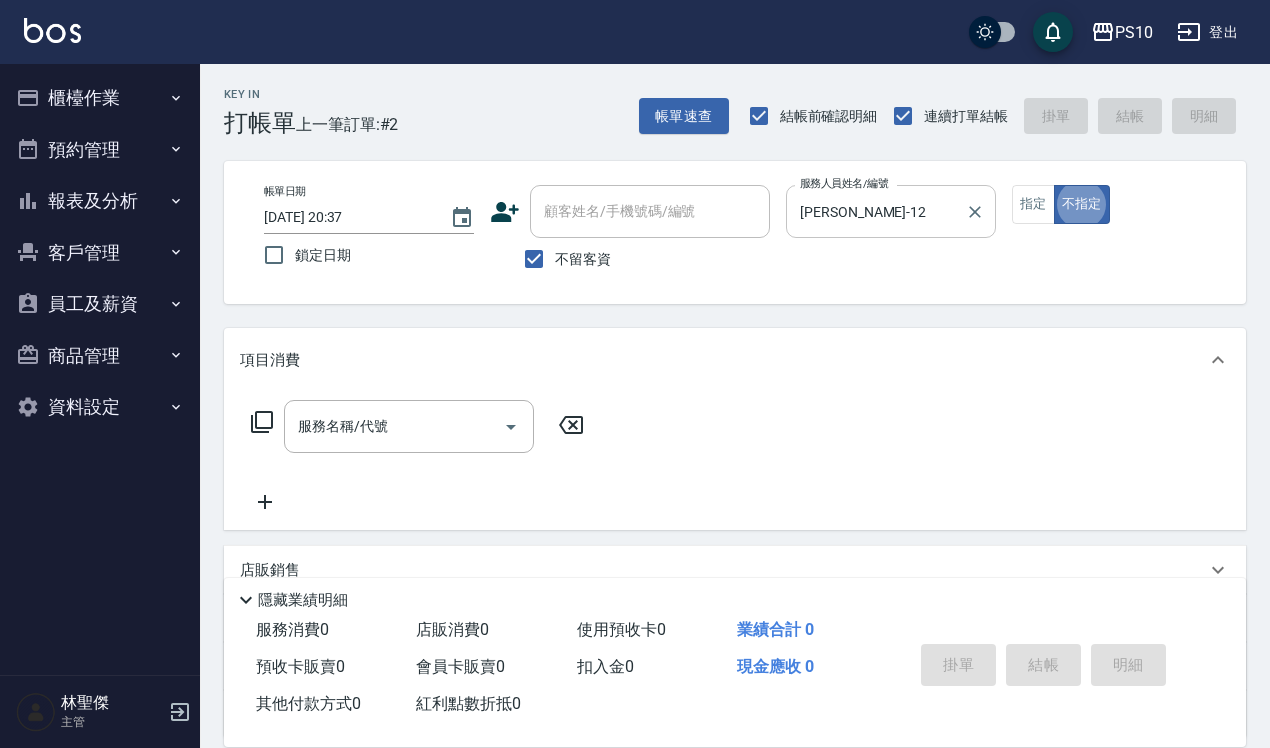 type on "false" 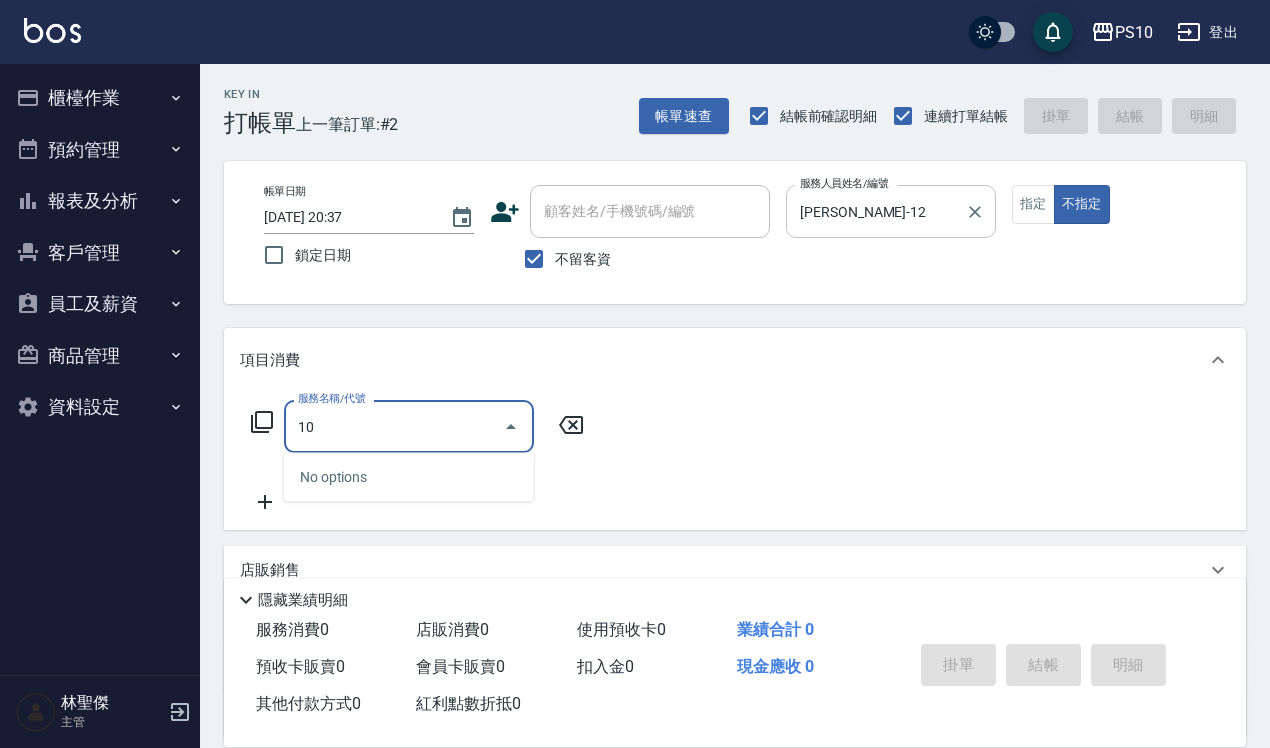 type on "1" 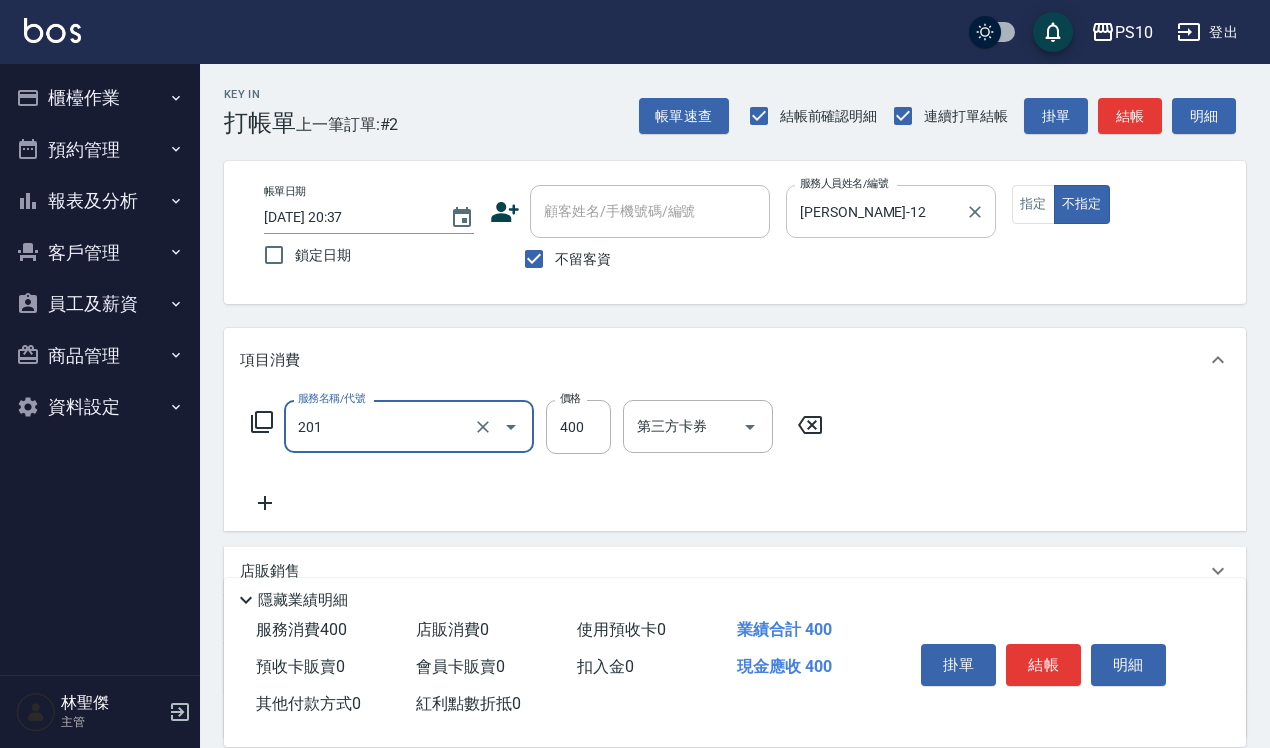 type on "剪髮(201)" 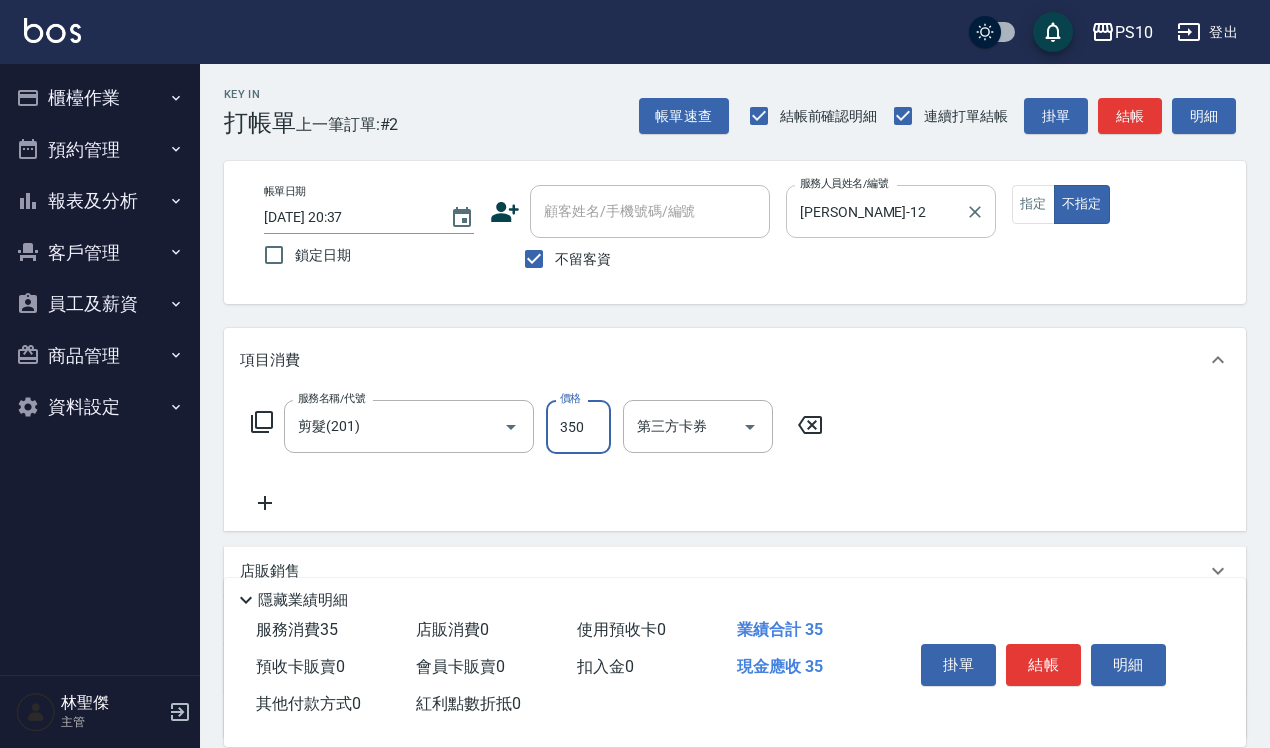 type on "350" 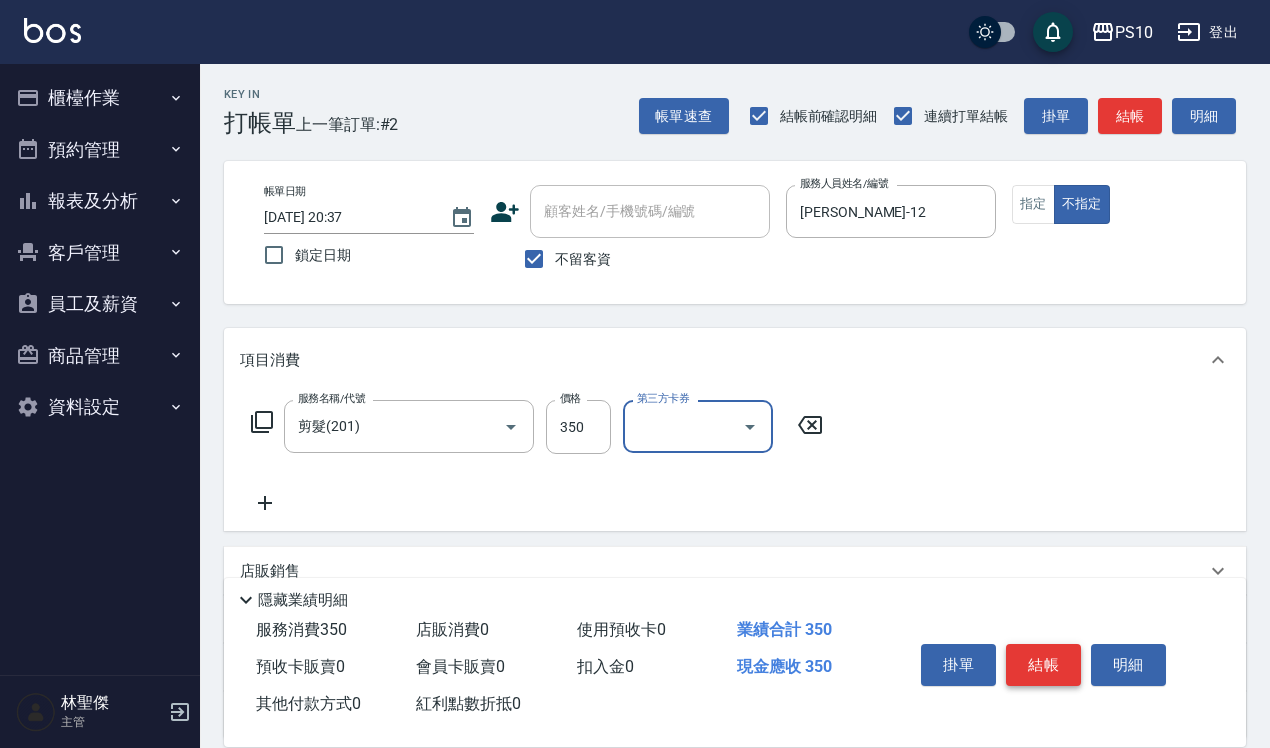 click on "結帳" at bounding box center (1043, 665) 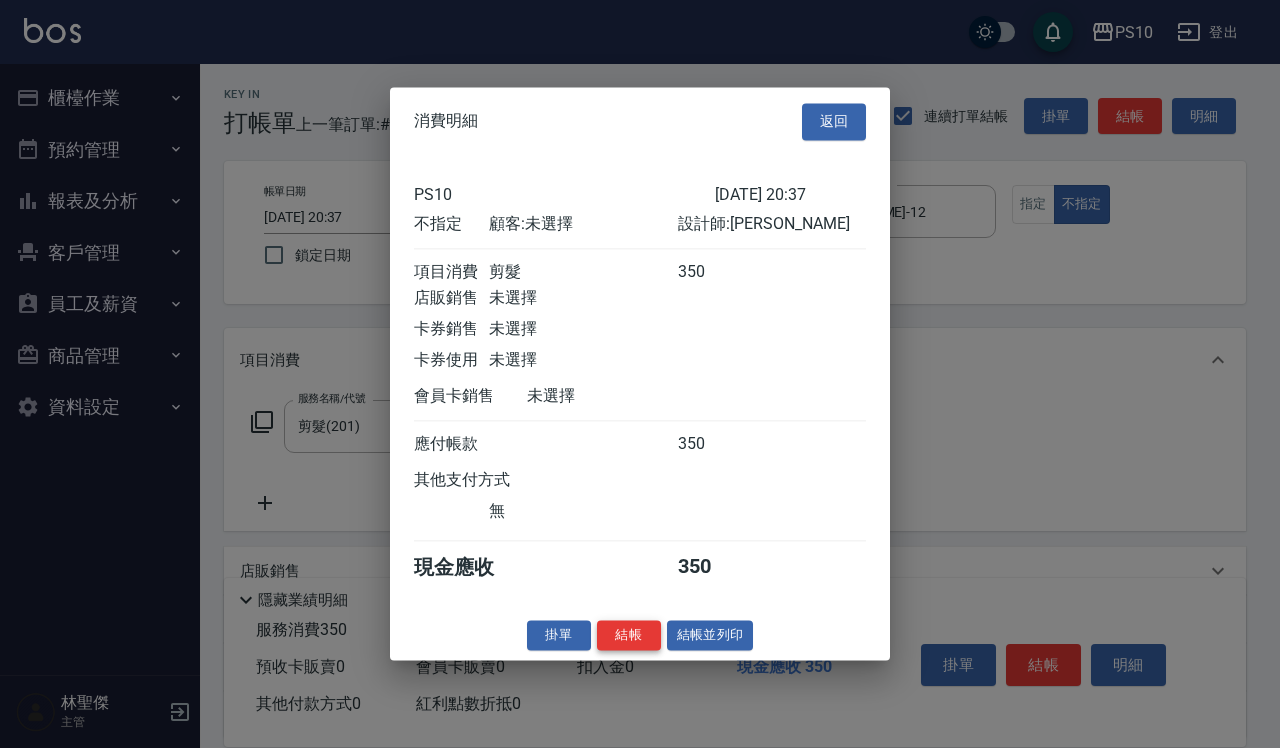 click on "結帳" at bounding box center (629, 635) 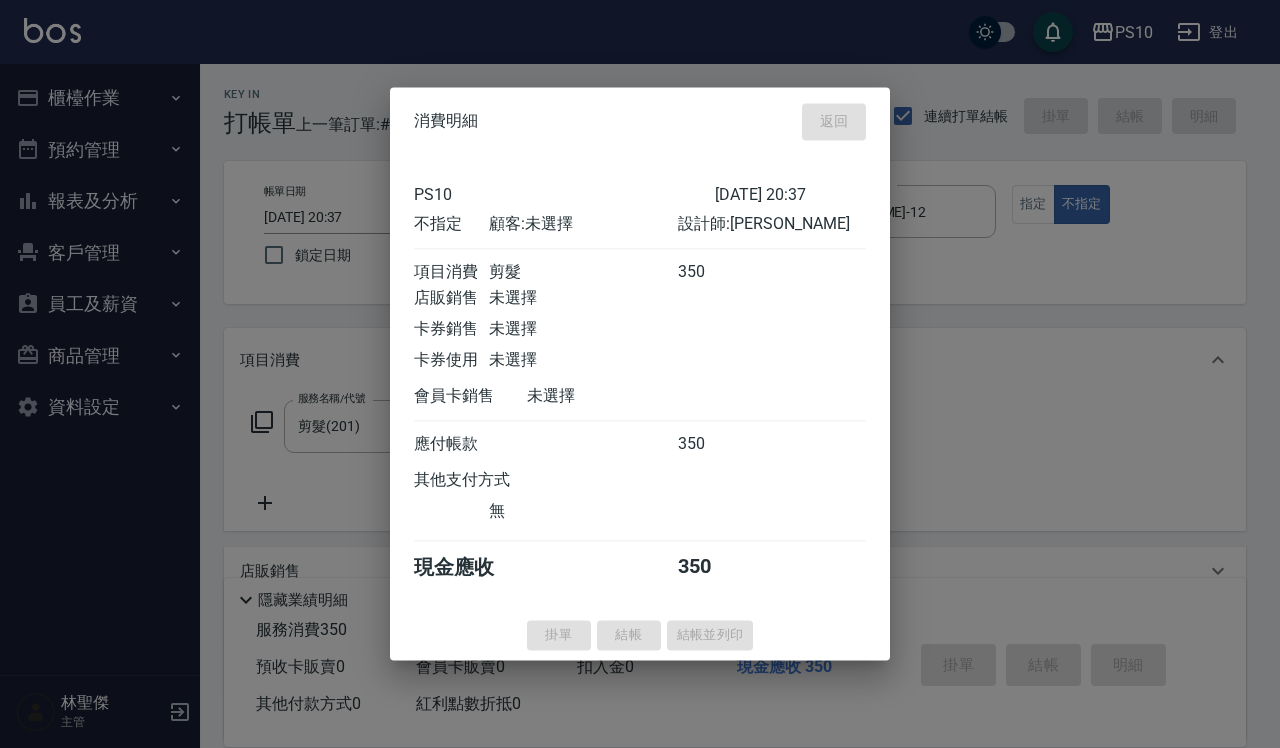 type 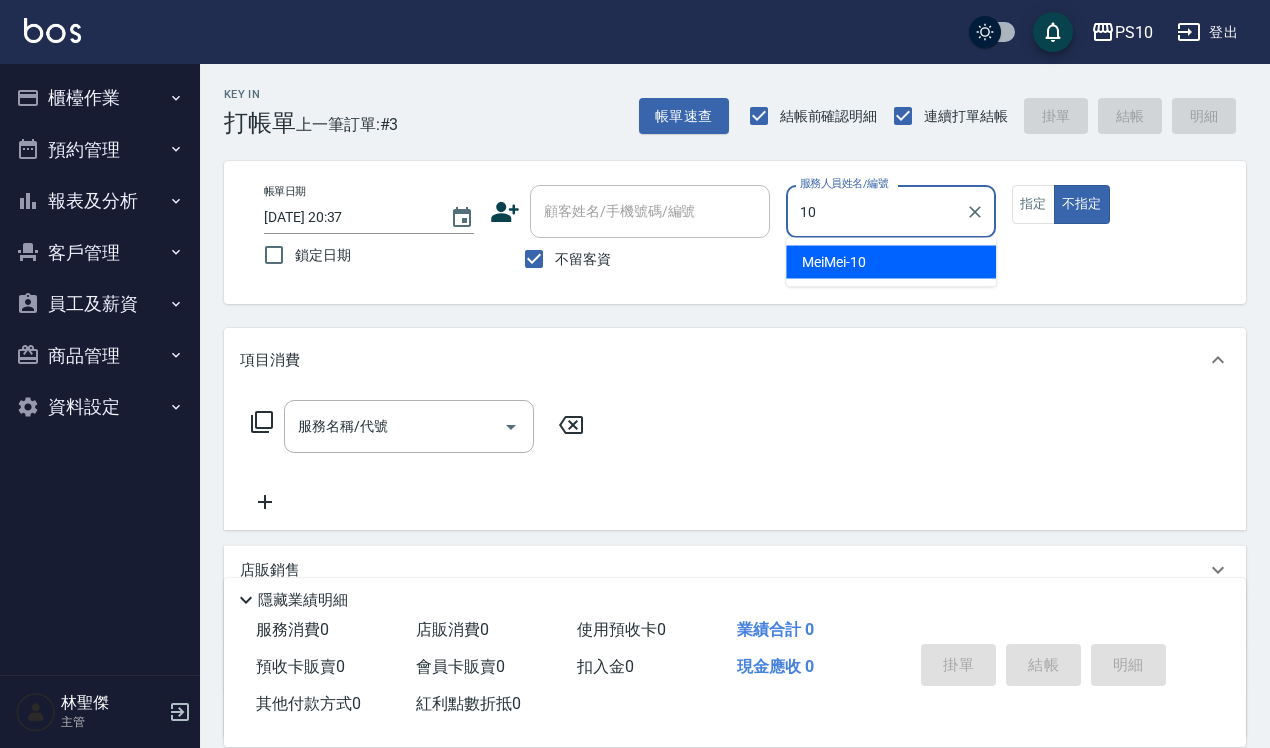 type on "MeiMei-10" 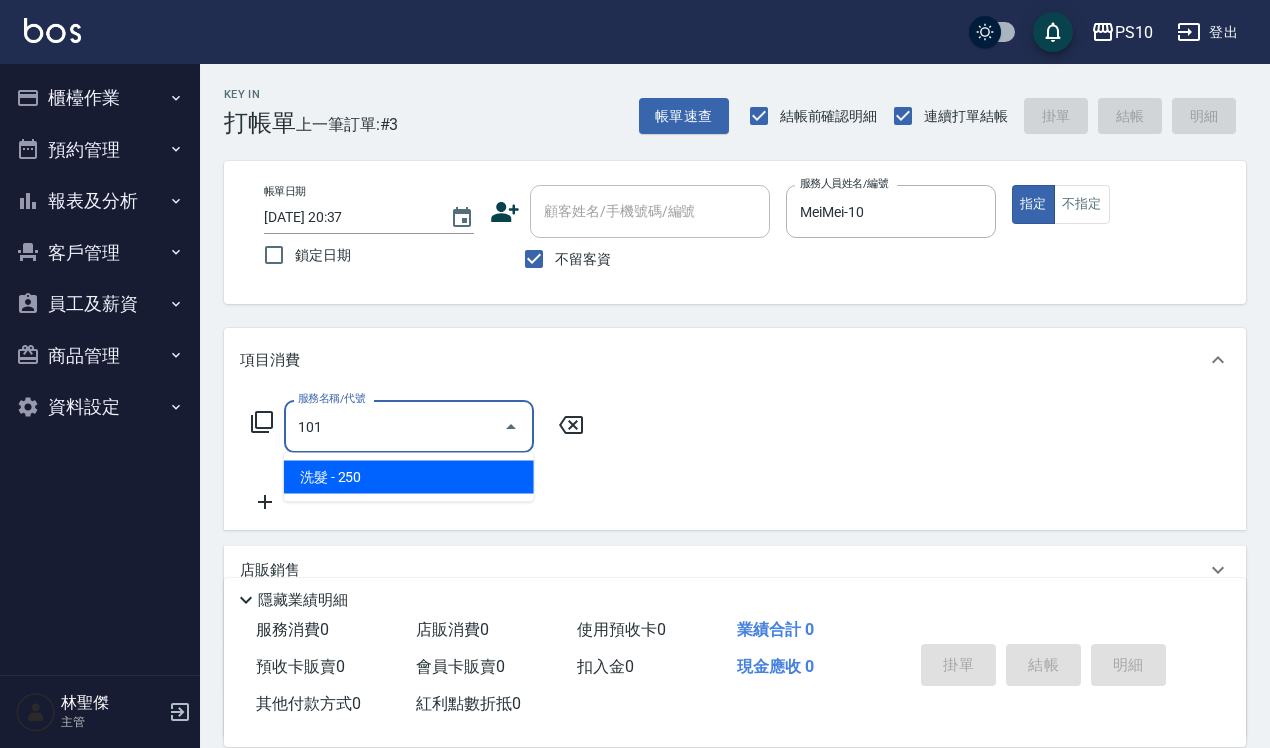 type on "洗髮(101)" 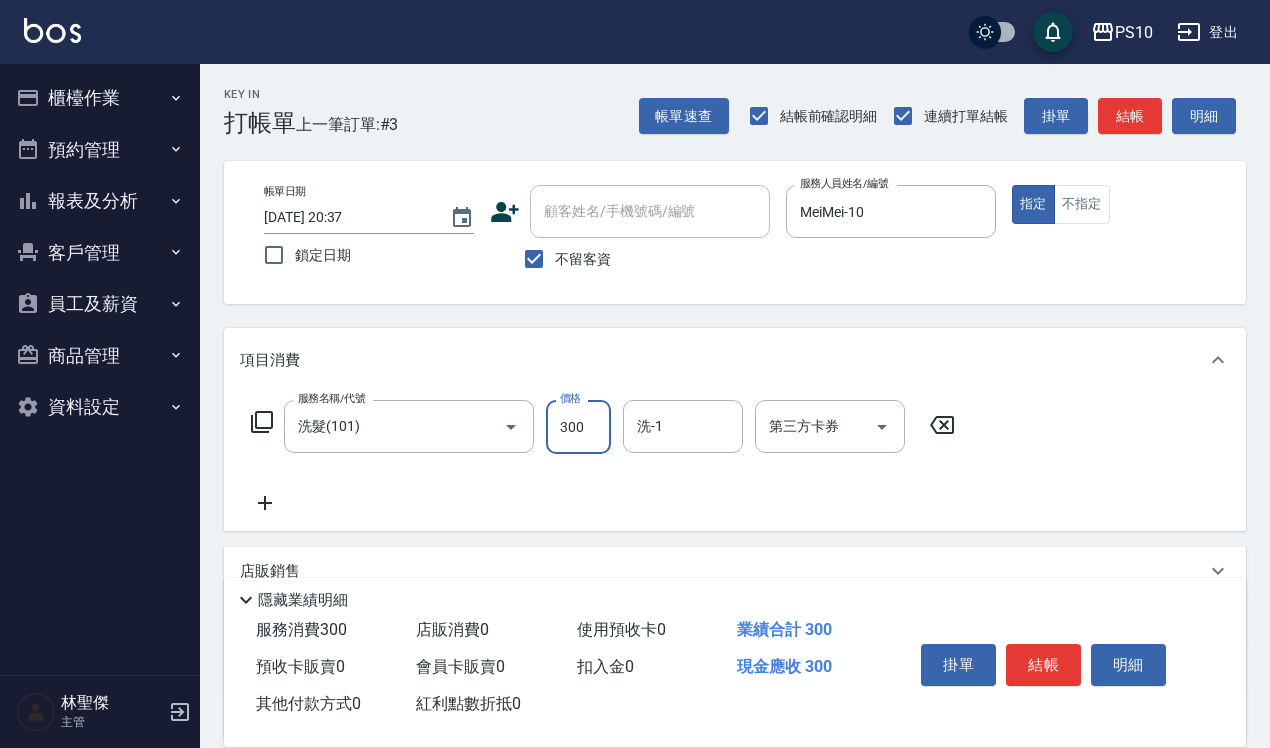 type on "300" 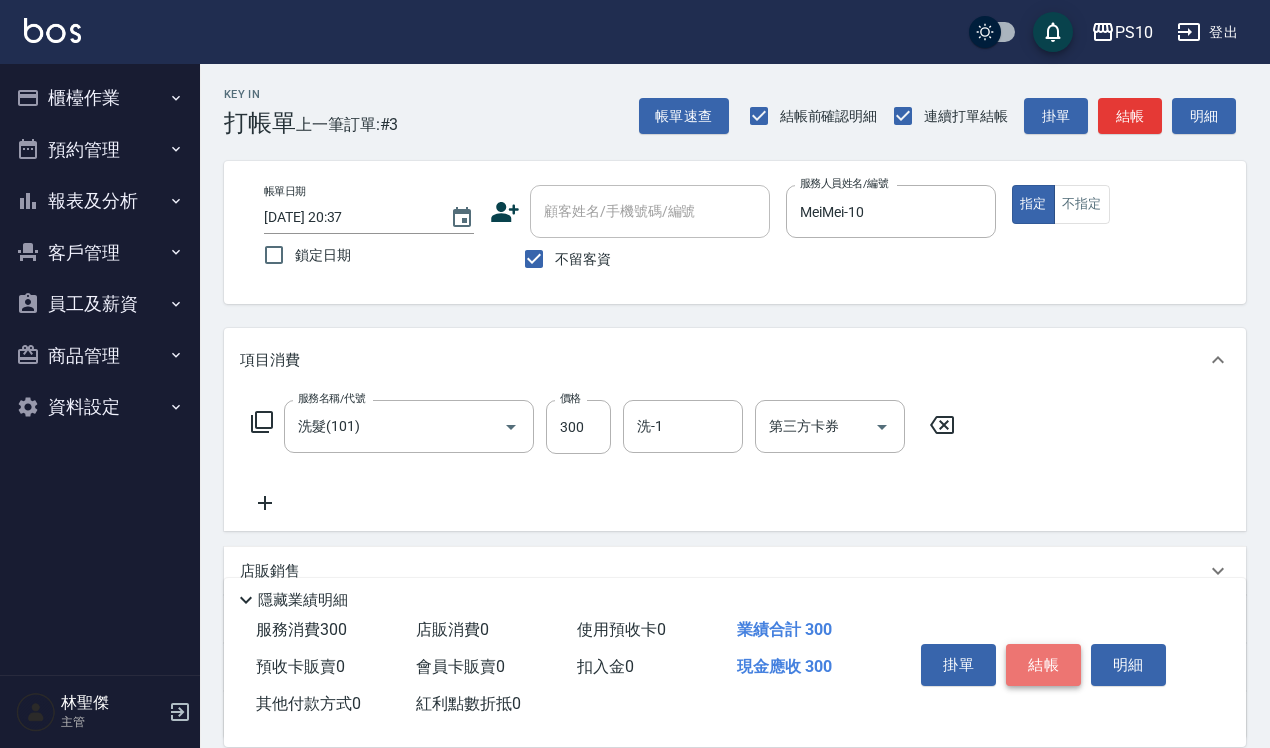 click on "結帳" at bounding box center (1043, 665) 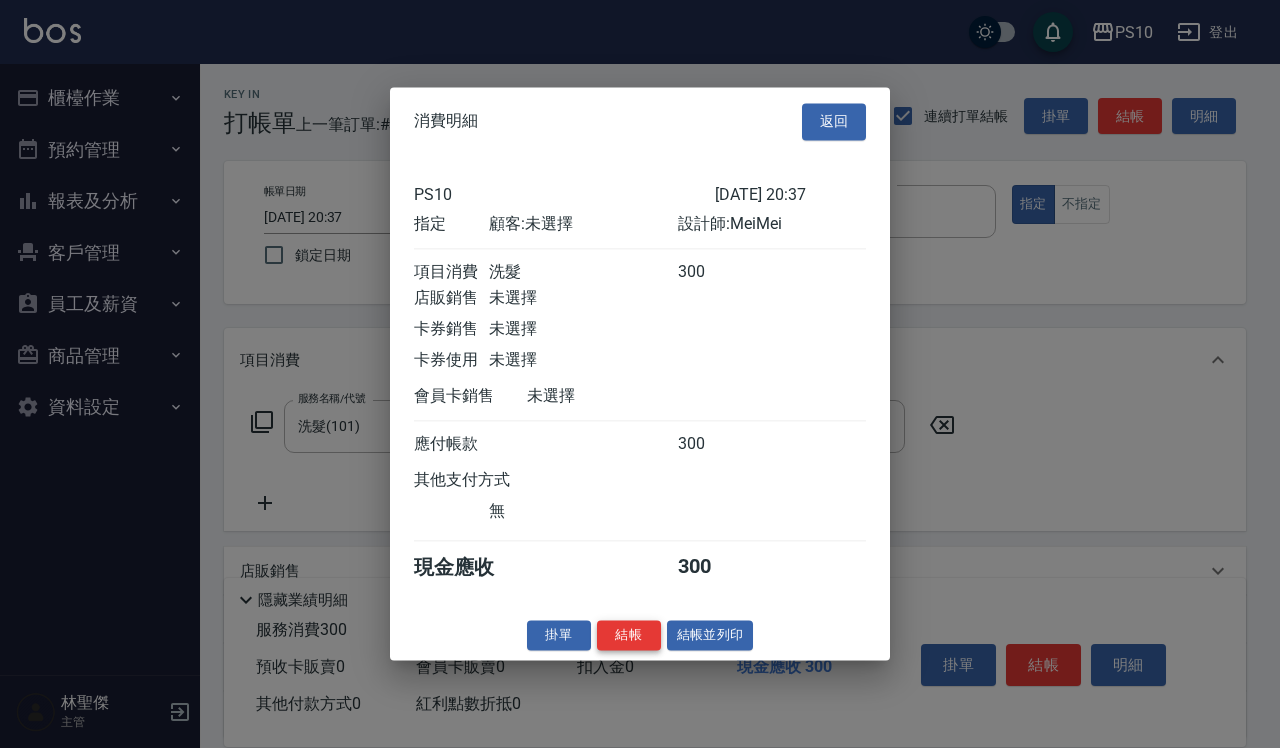 click on "結帳" at bounding box center [629, 635] 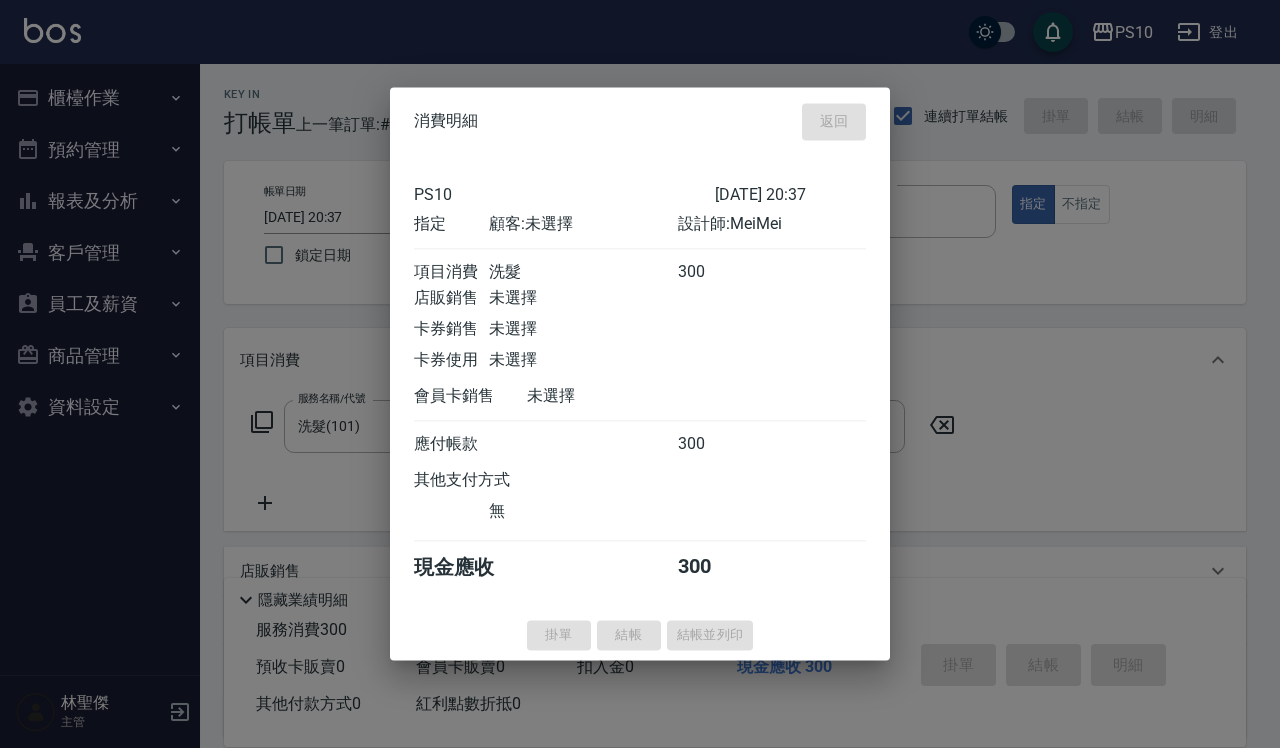 type 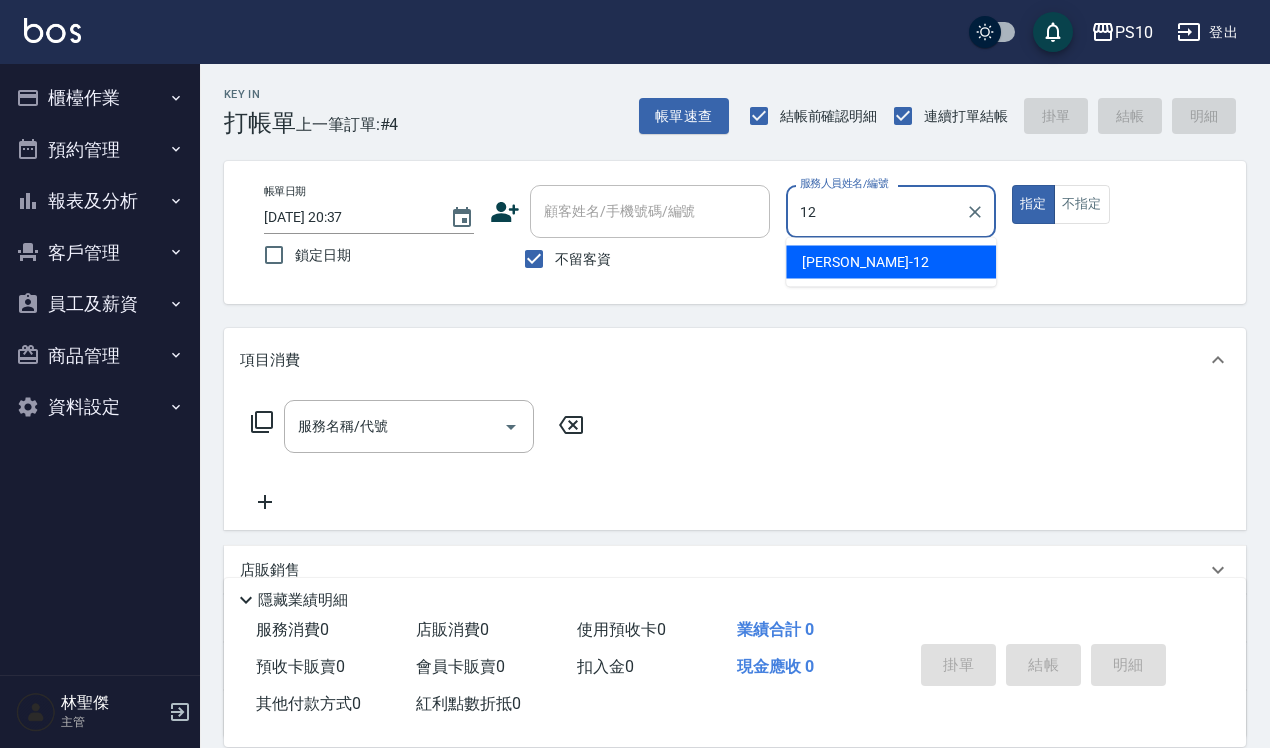 type on "Anne-12" 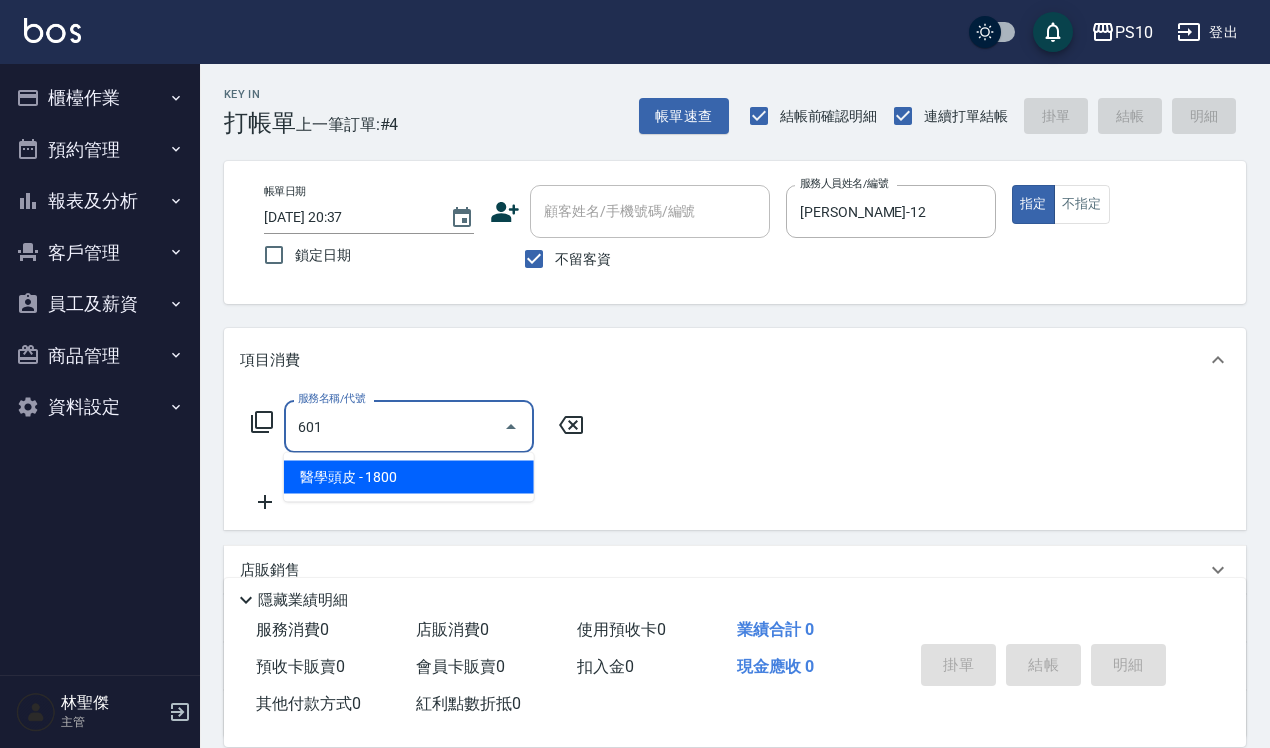 type on "醫學頭皮(601)" 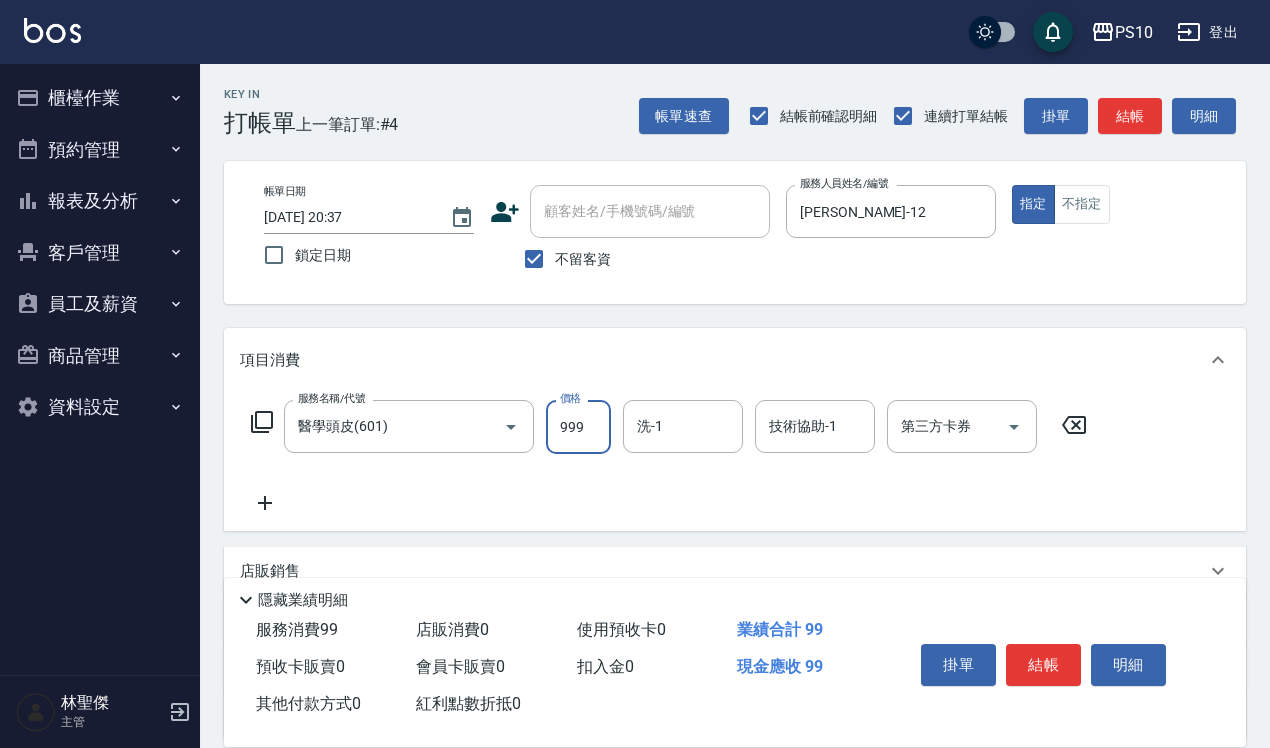 type on "999" 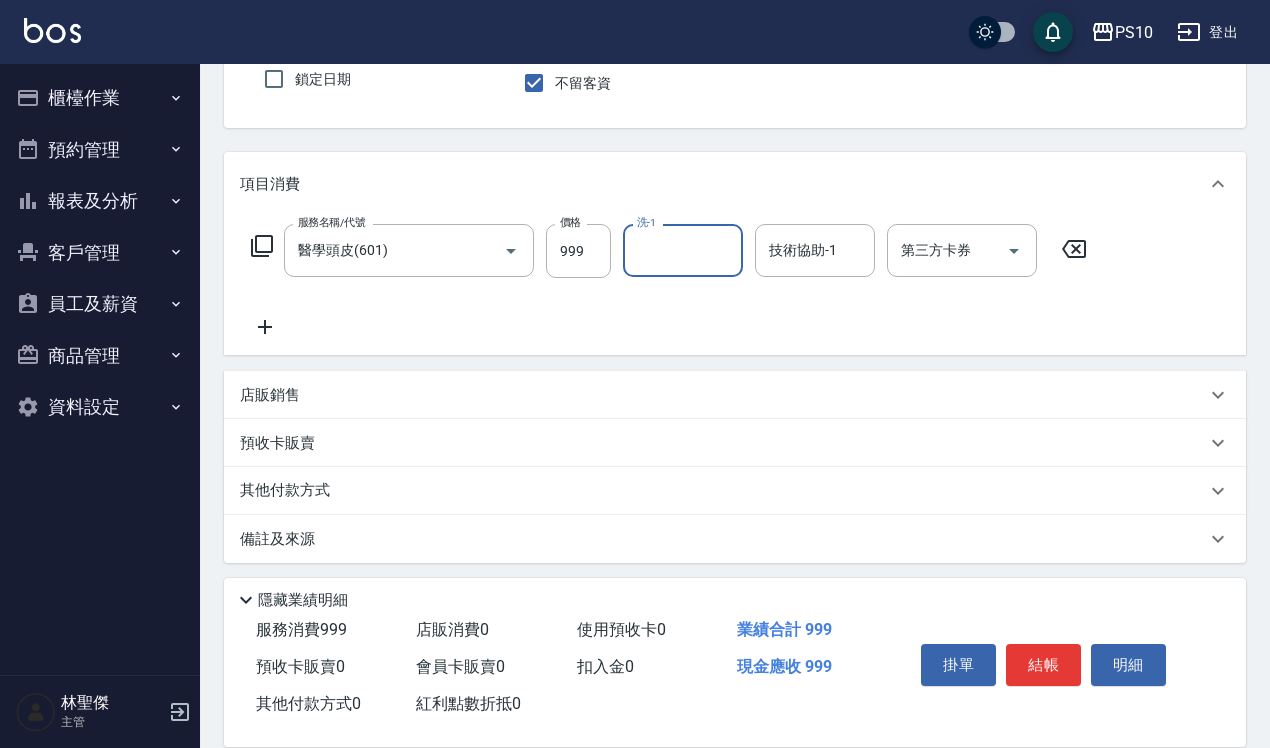 scroll, scrollTop: 181, scrollLeft: 0, axis: vertical 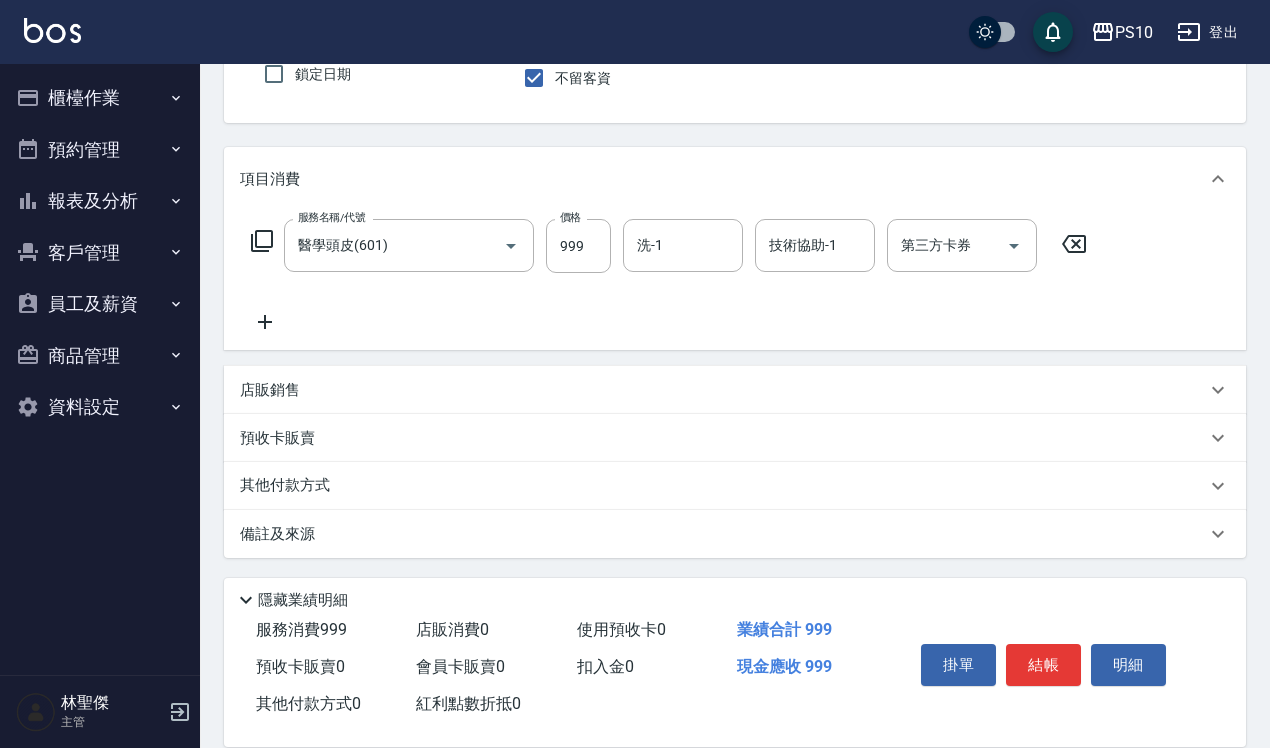 click on "預收卡販賣" at bounding box center [277, 438] 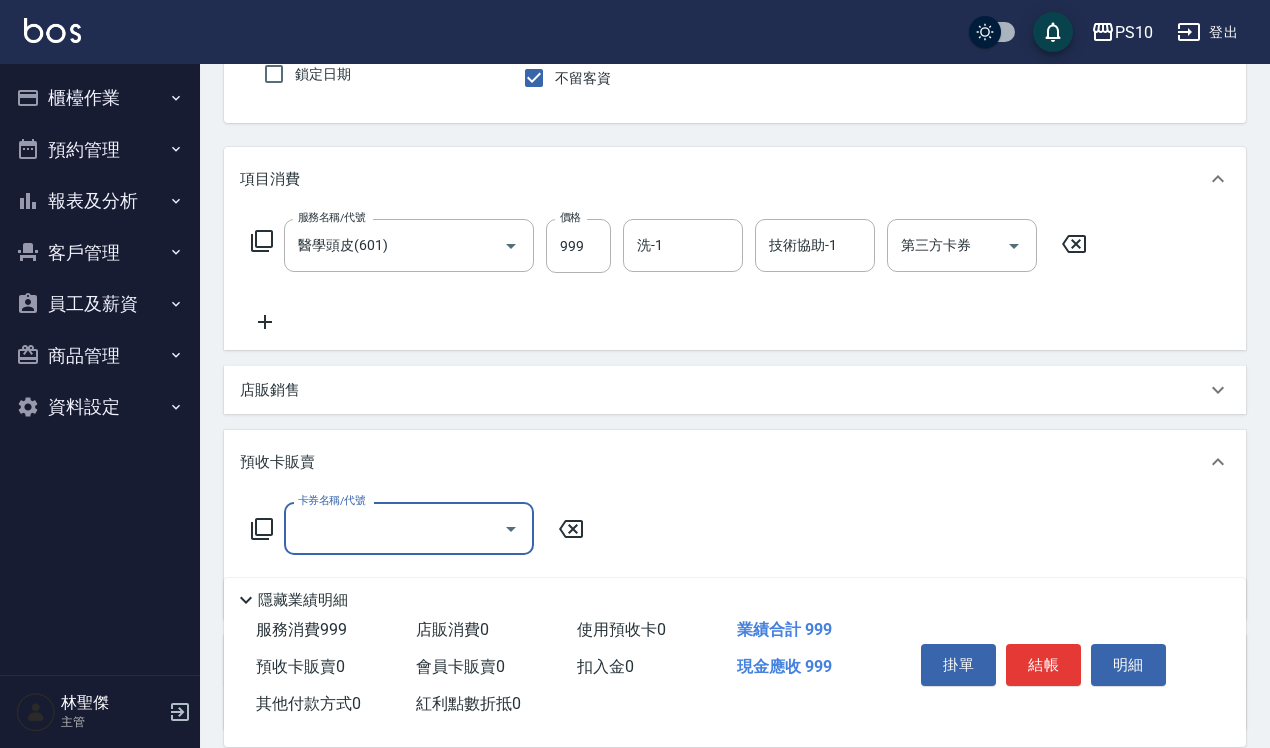scroll, scrollTop: 0, scrollLeft: 0, axis: both 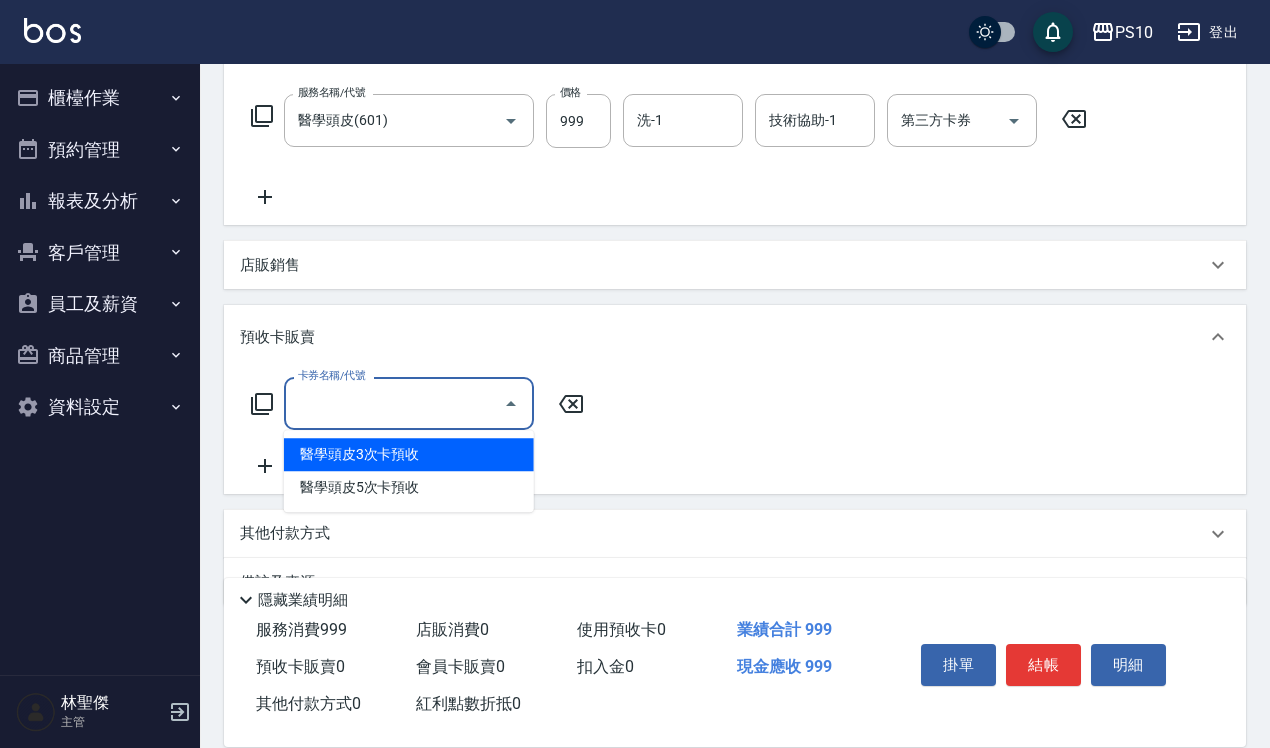 click on "卡券名稱/代號" at bounding box center (394, 403) 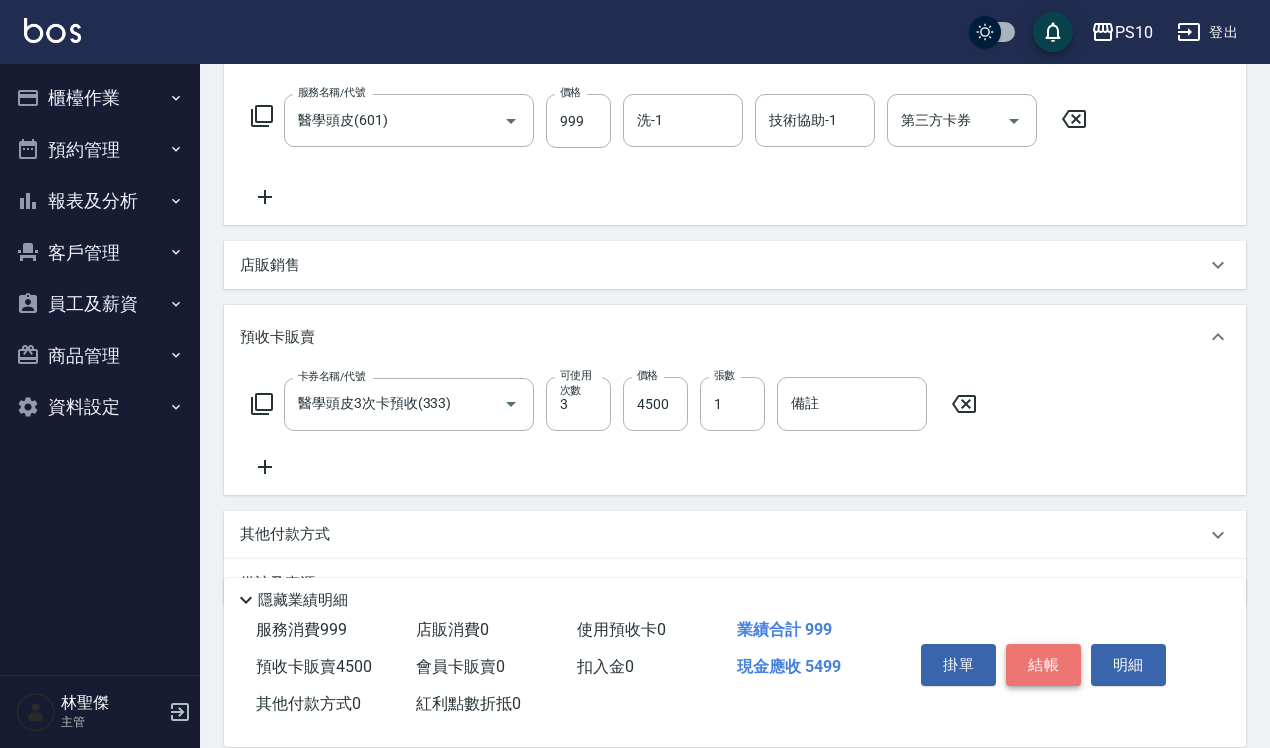 click on "結帳" at bounding box center [1043, 665] 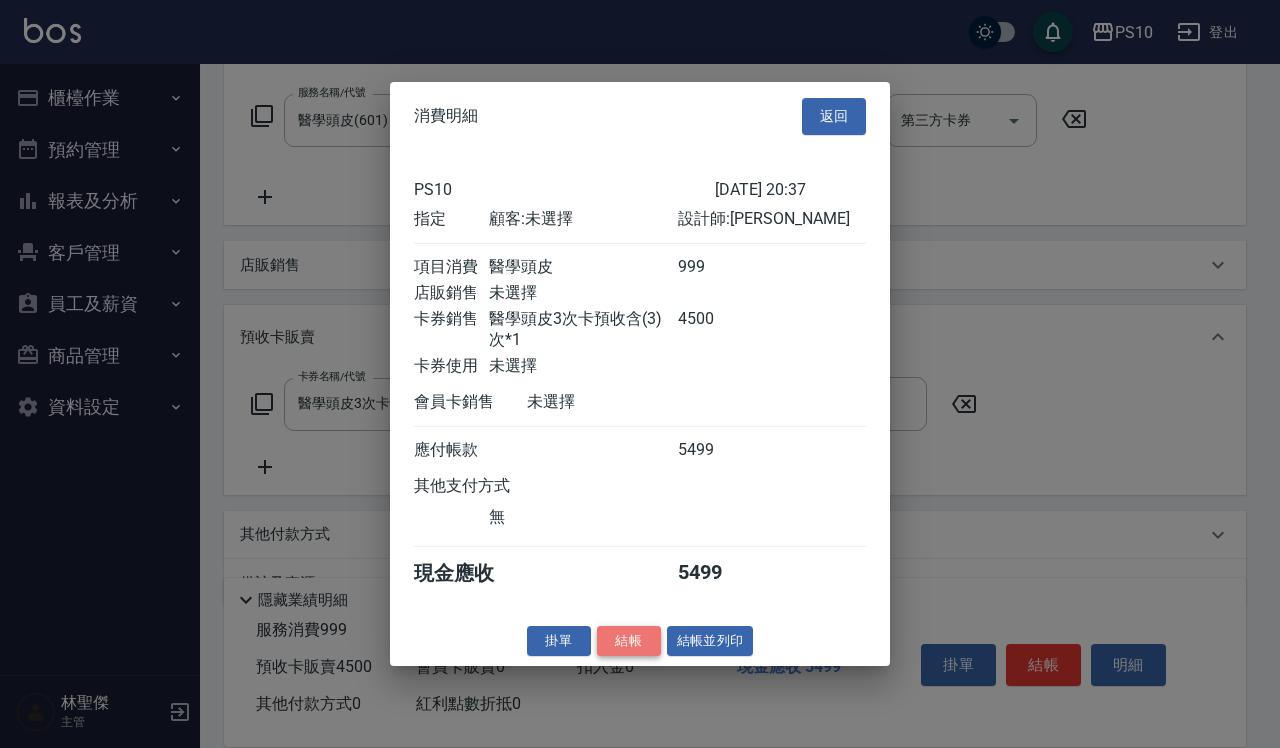 click on "結帳" at bounding box center [629, 640] 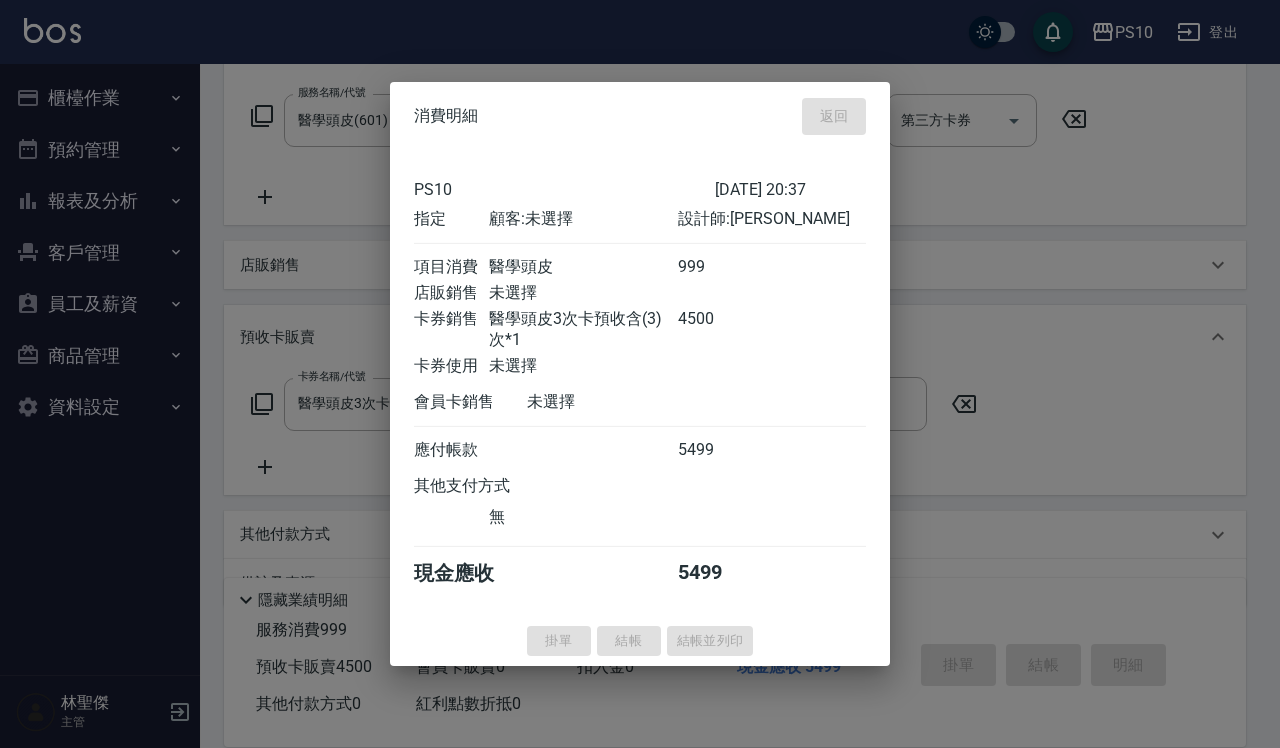 type on "2025/07/14 20:38" 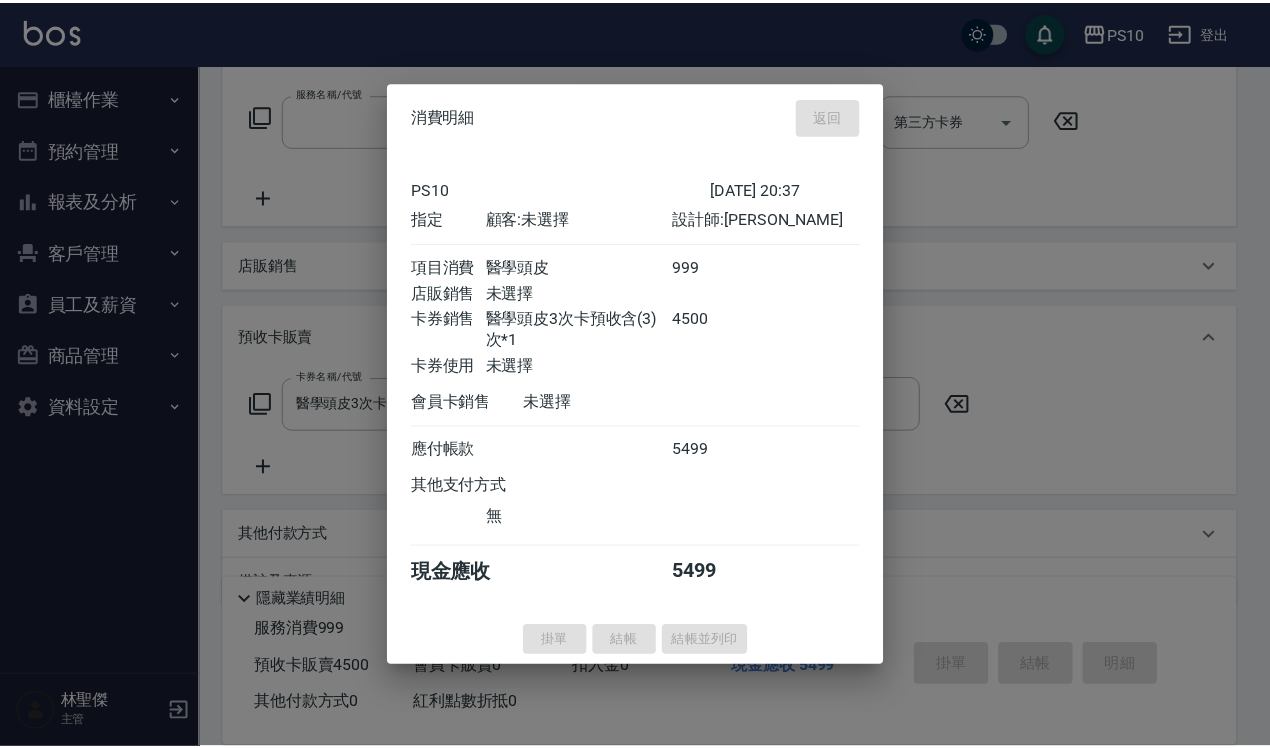 scroll, scrollTop: 0, scrollLeft: 0, axis: both 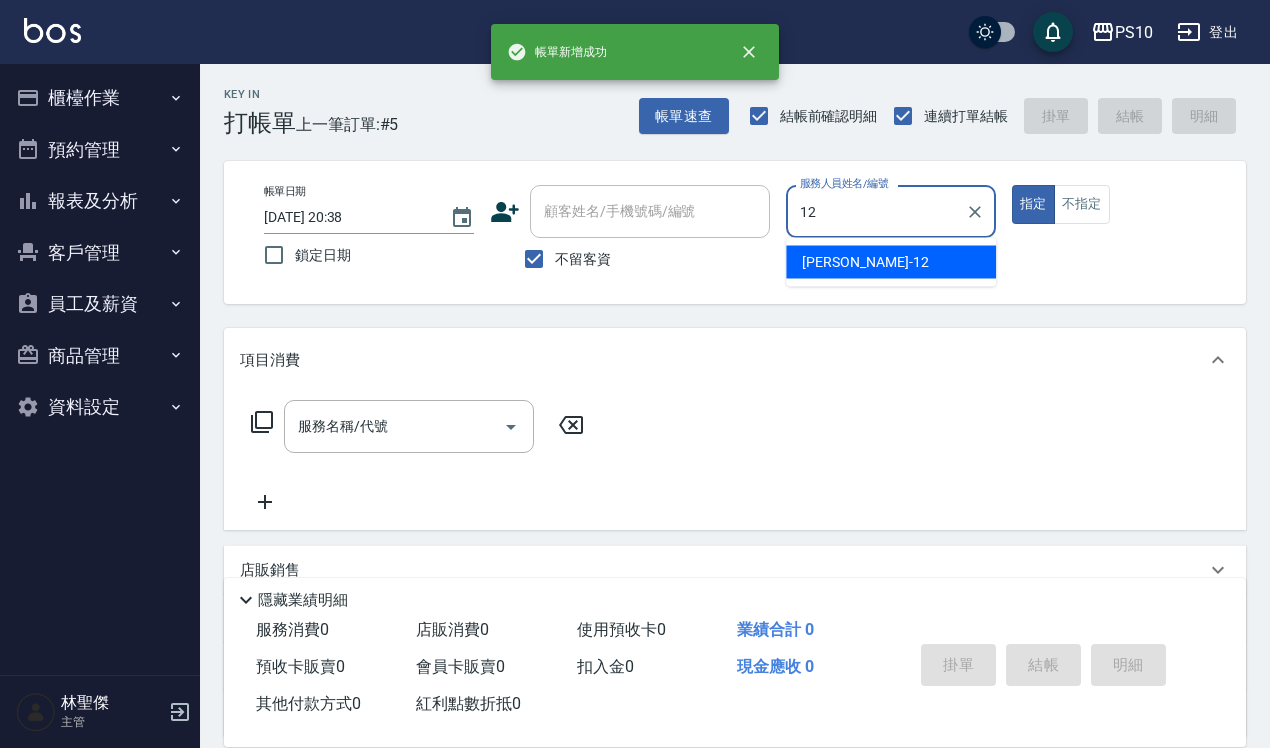 type on "Anne-12" 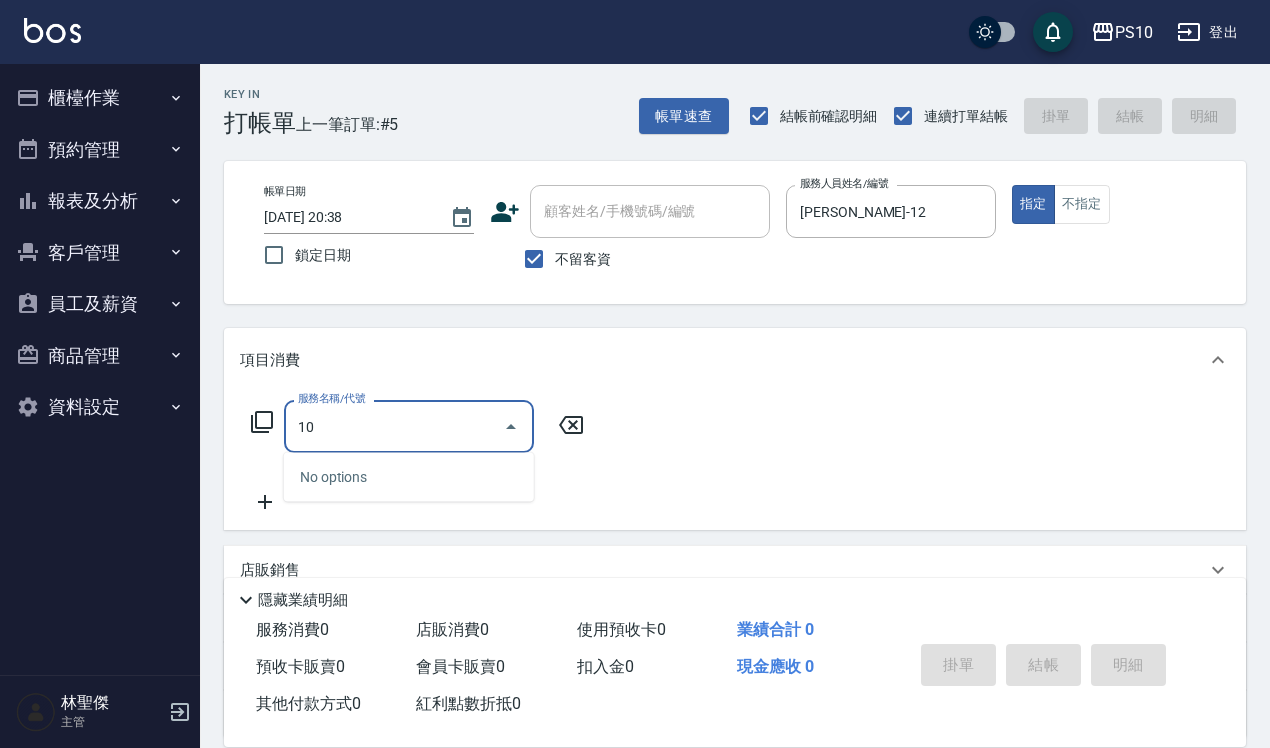 type on "1" 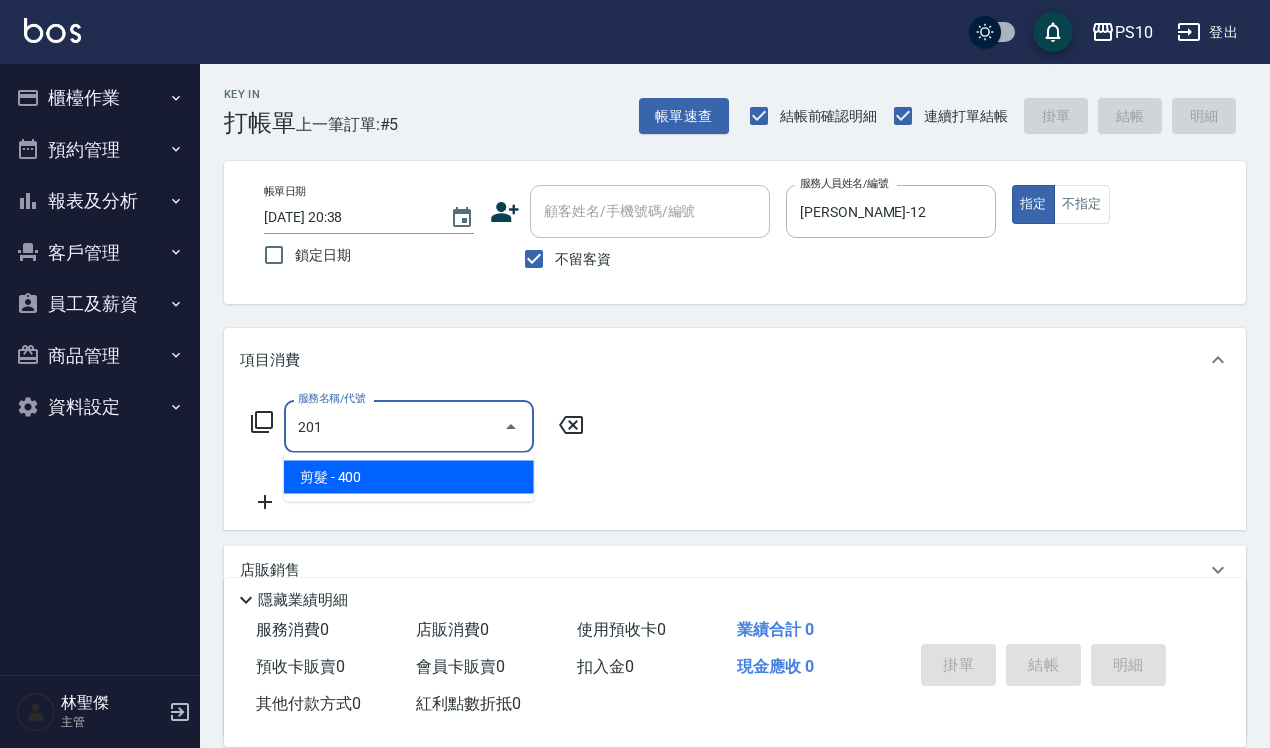 type on "剪髮(201)" 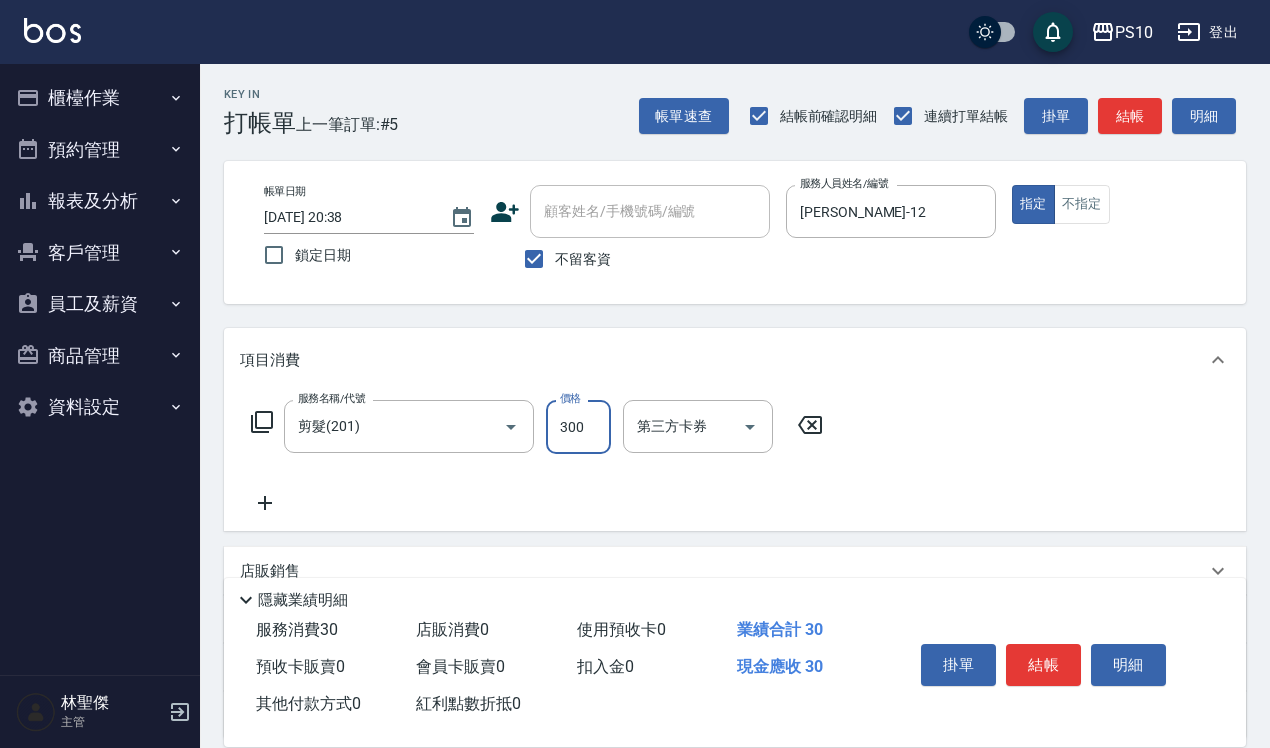 type on "300" 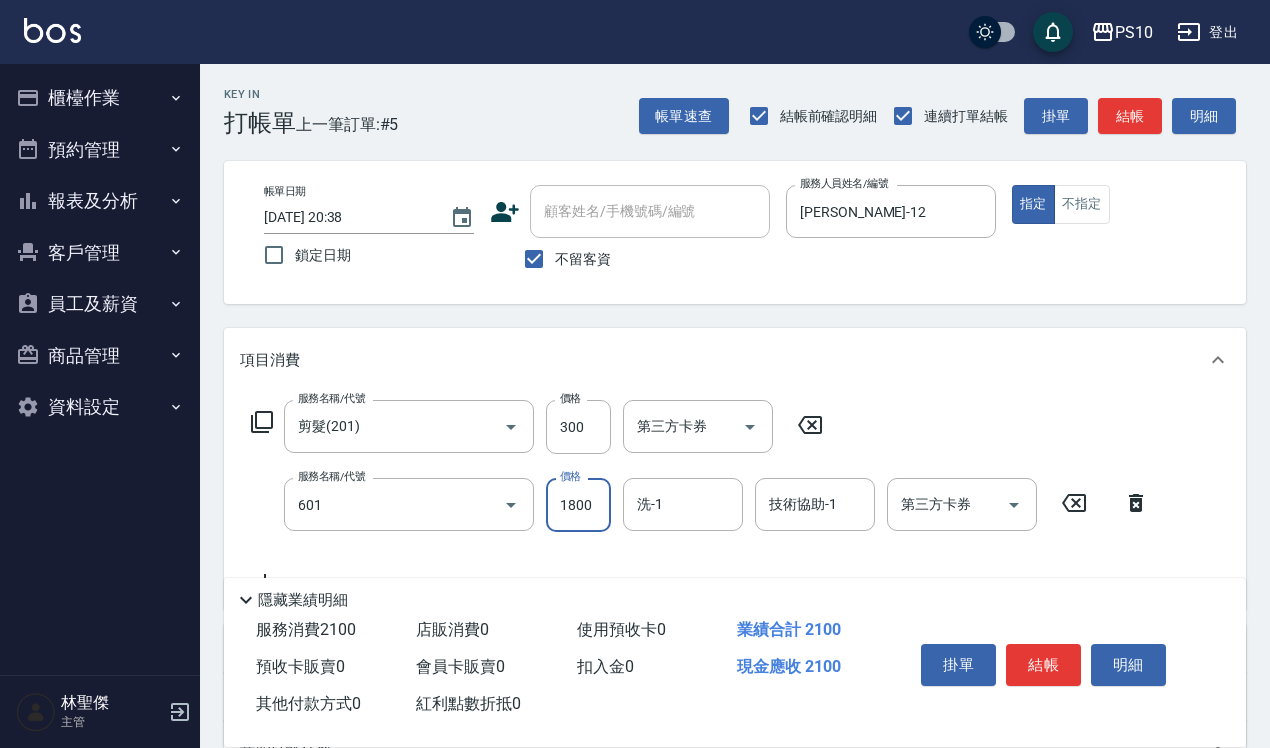 type on "醫學頭皮(601)" 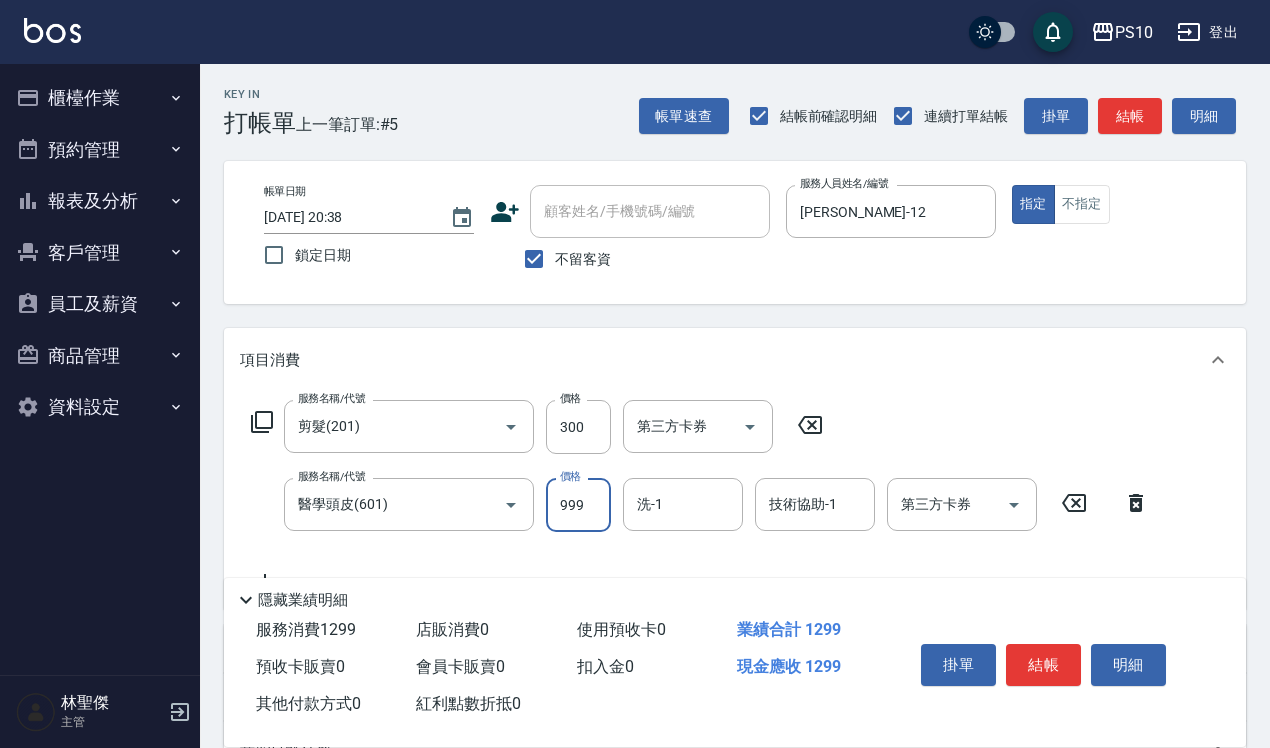 type on "999" 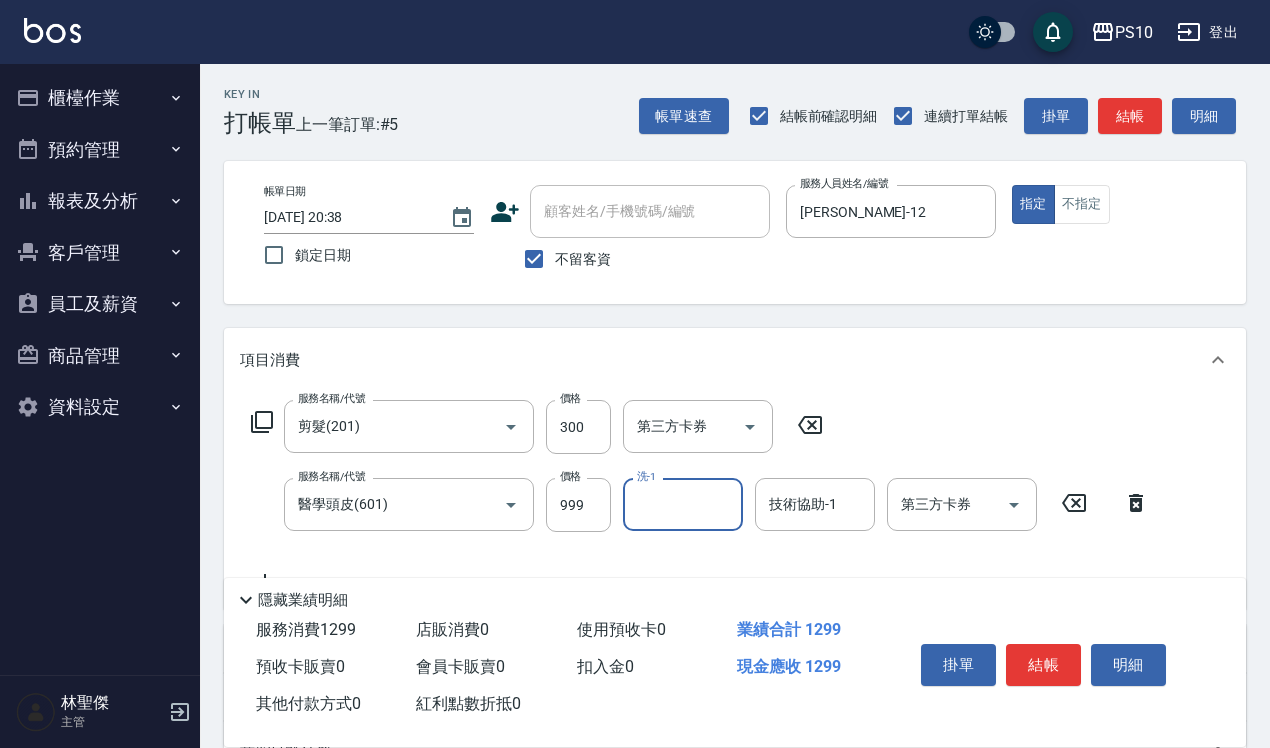 click on "指定 不指定" at bounding box center (1117, 204) 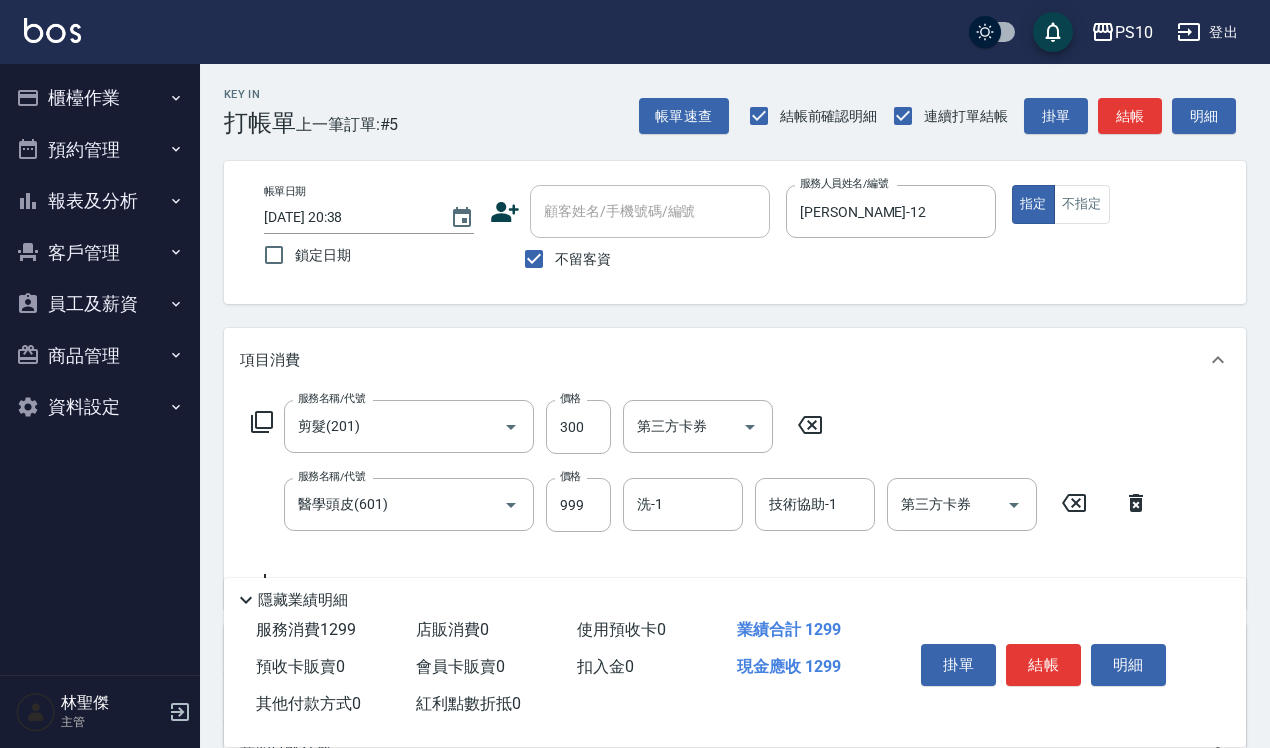 drag, startPoint x: 1107, startPoint y: 213, endPoint x: 1103, endPoint y: 230, distance: 17.464249 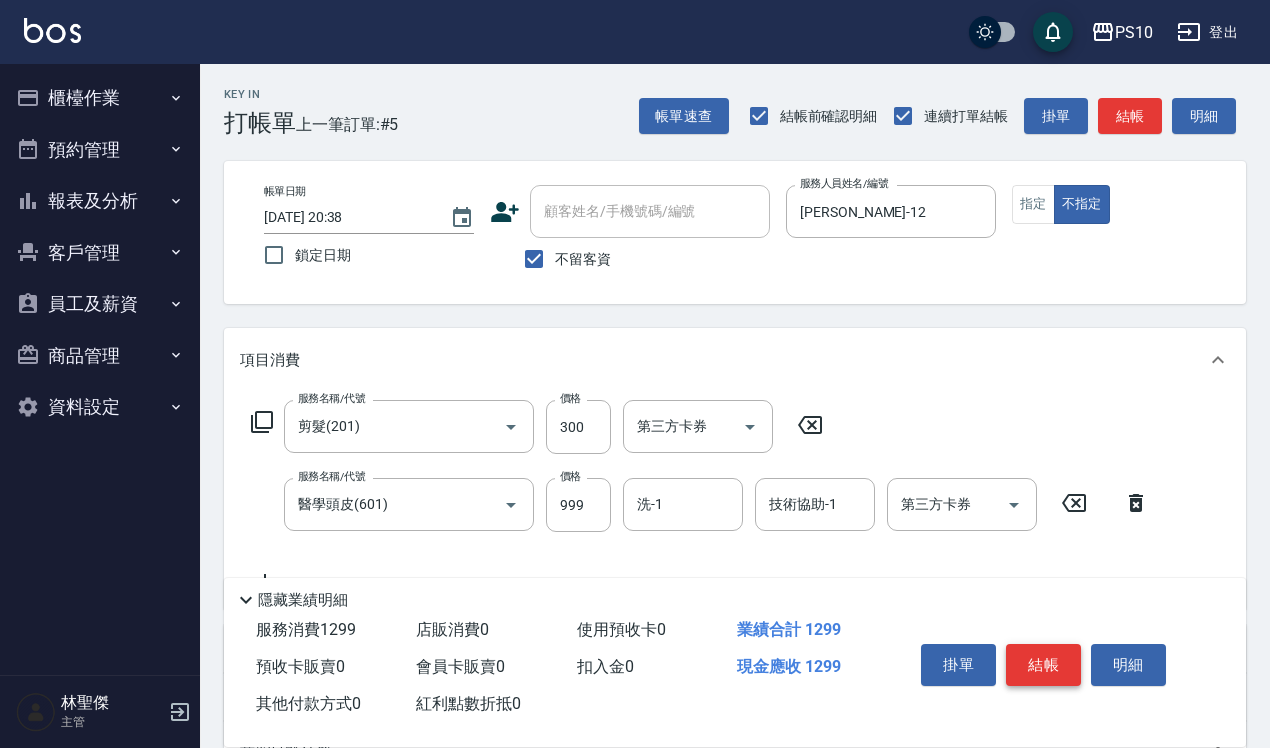 click on "結帳" at bounding box center (1043, 665) 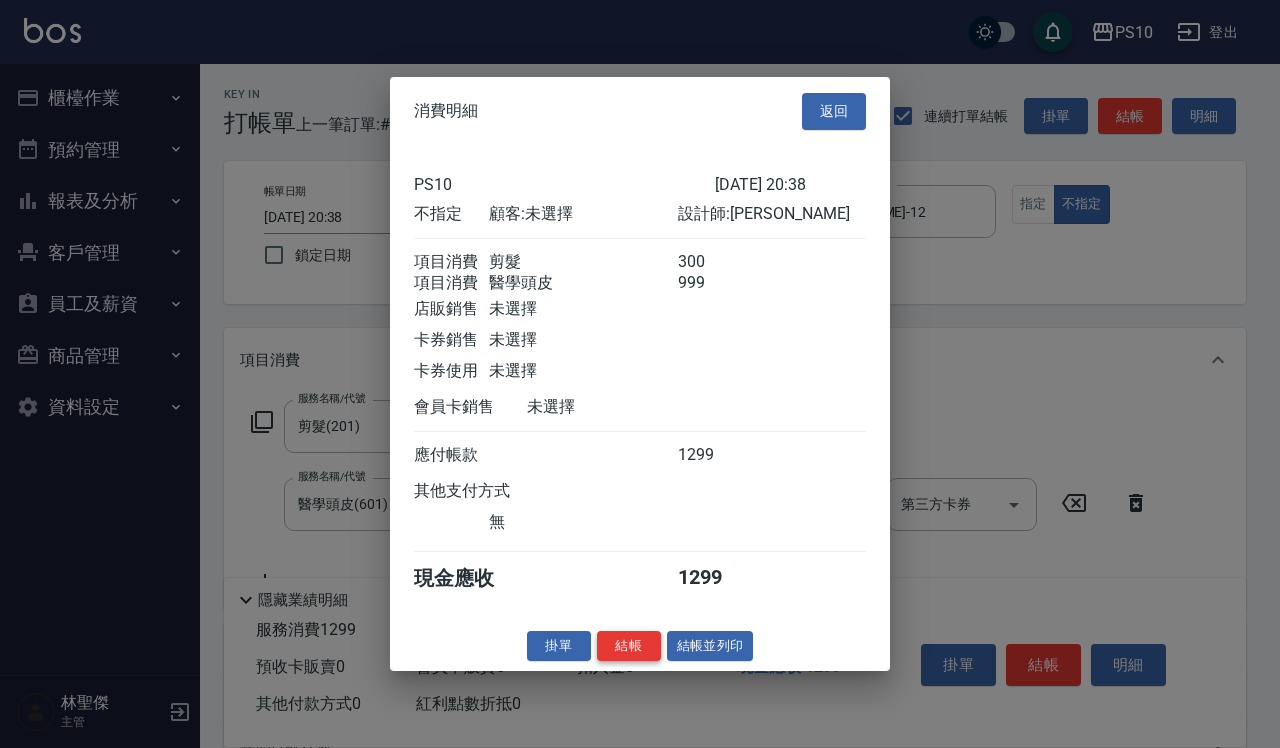 click on "結帳" at bounding box center [629, 645] 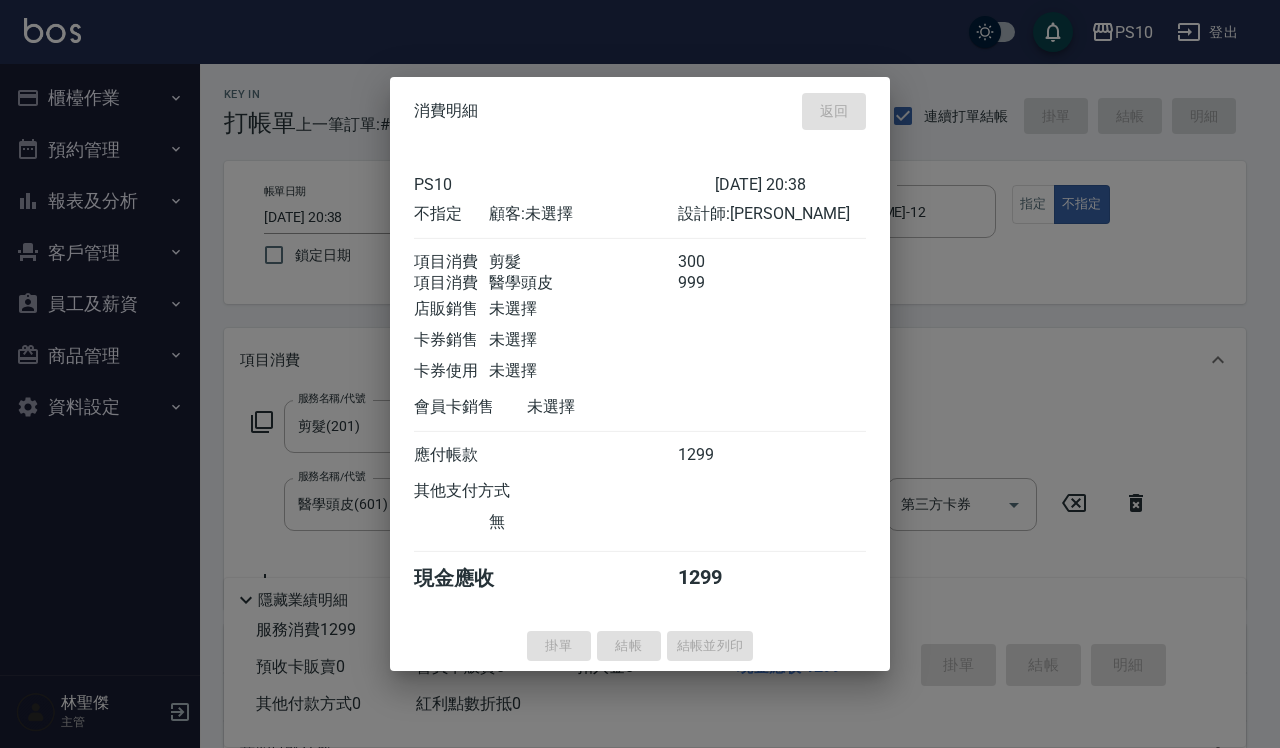 type 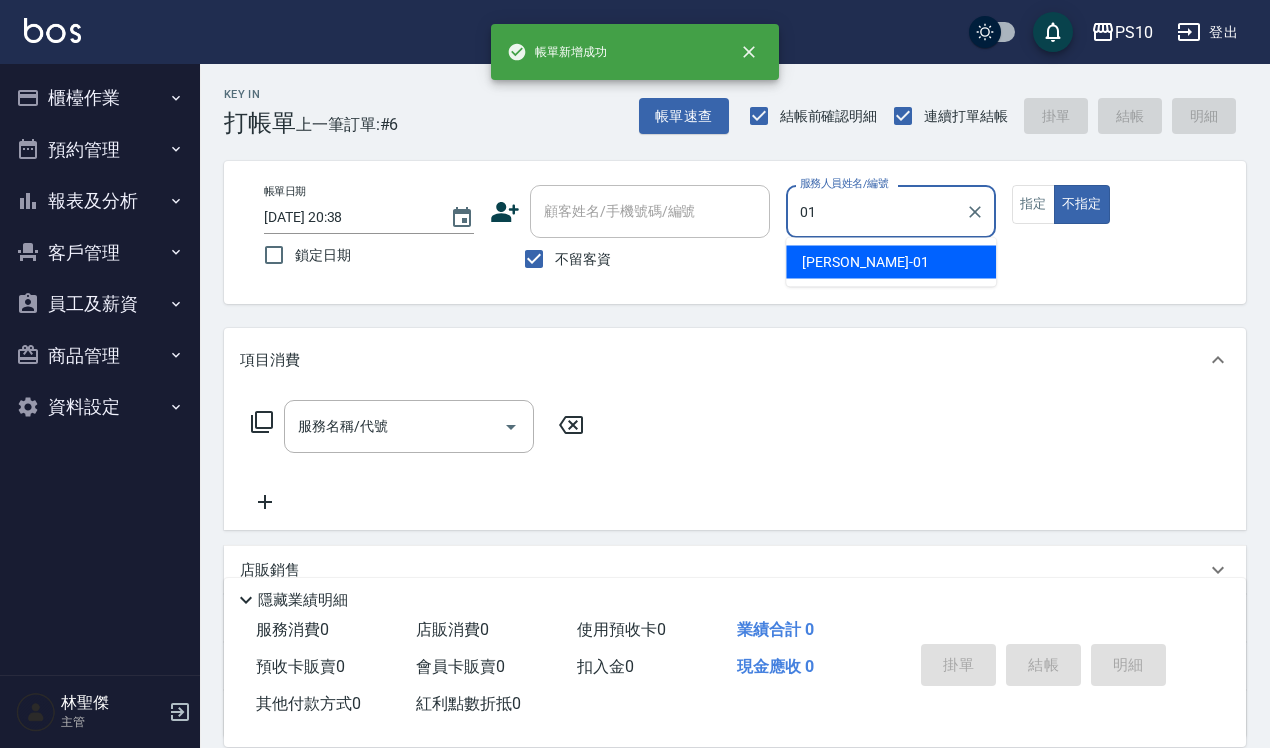 type on "John-01" 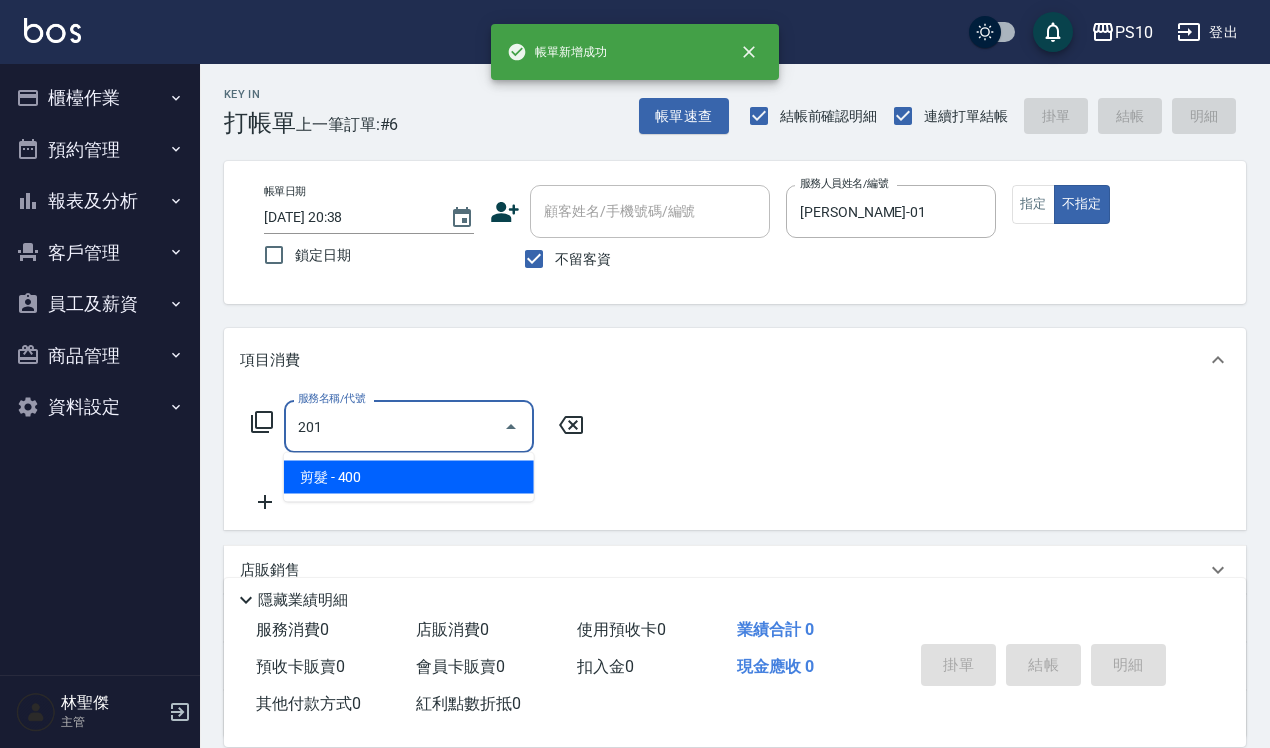 type on "剪髮(201)" 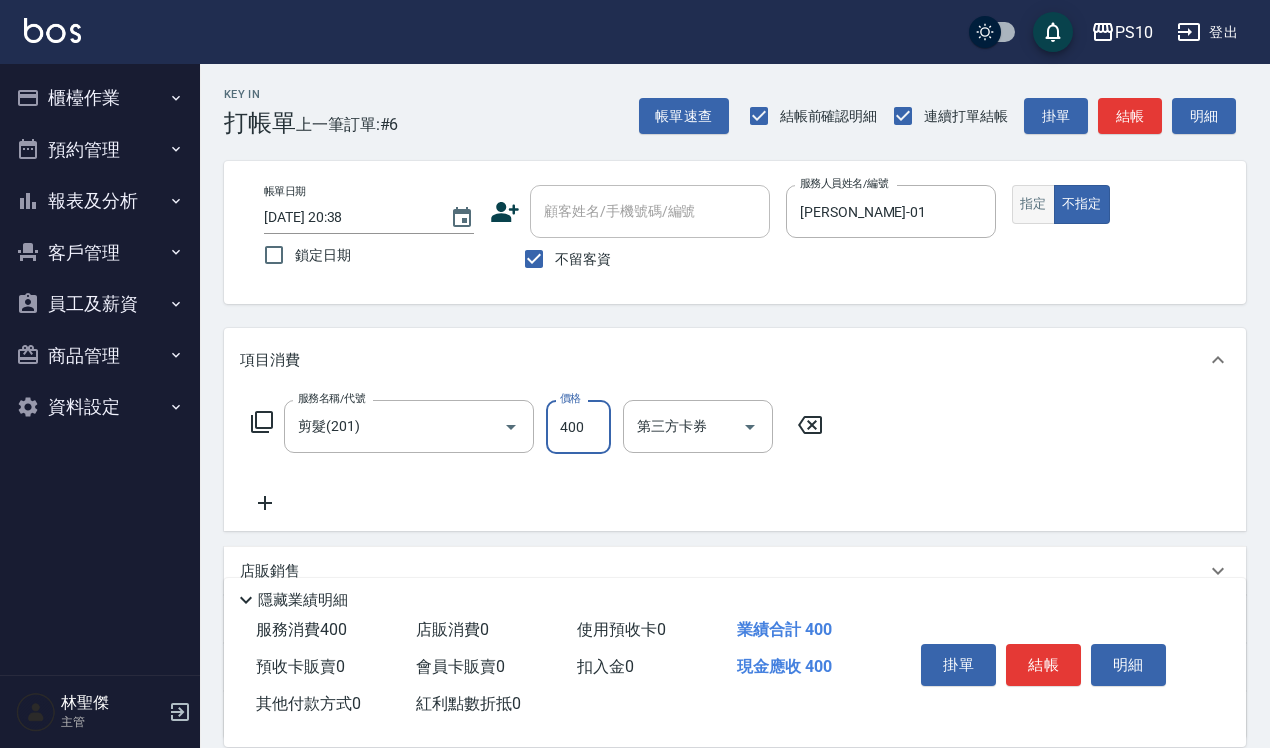 click on "指定" at bounding box center (1033, 204) 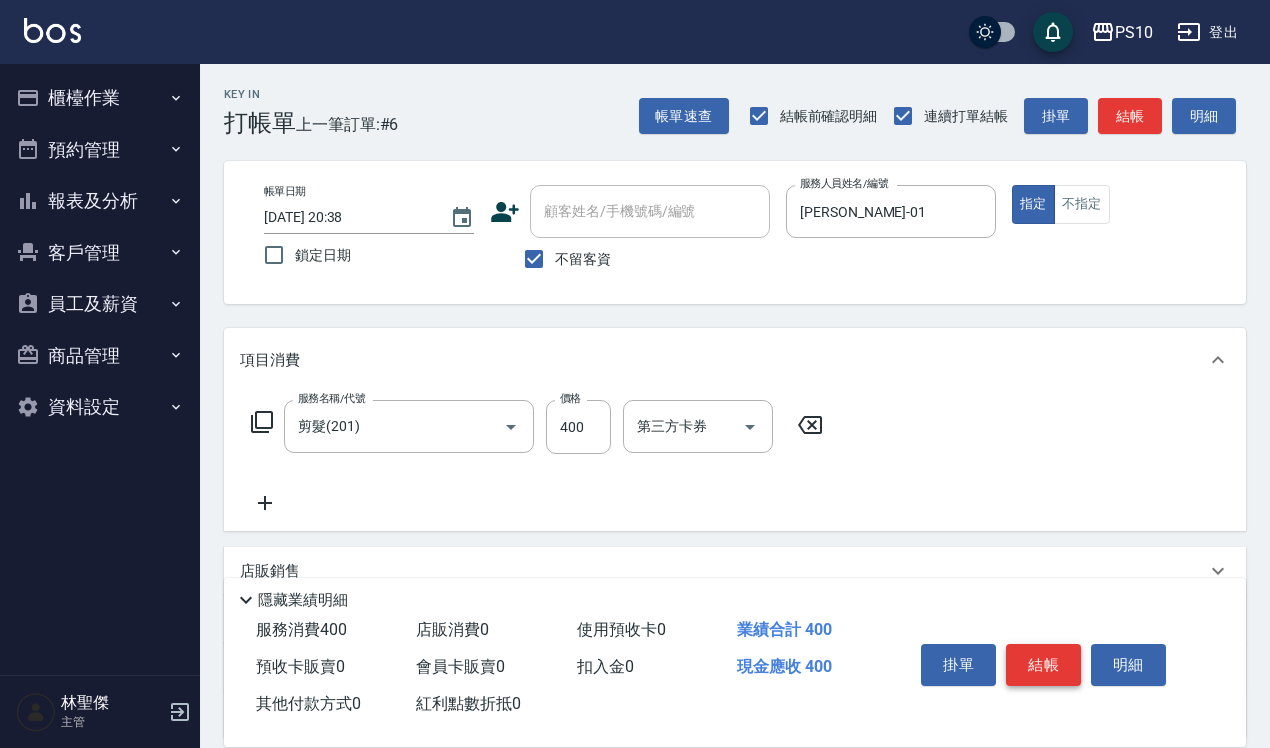 click on "結帳" at bounding box center [1043, 665] 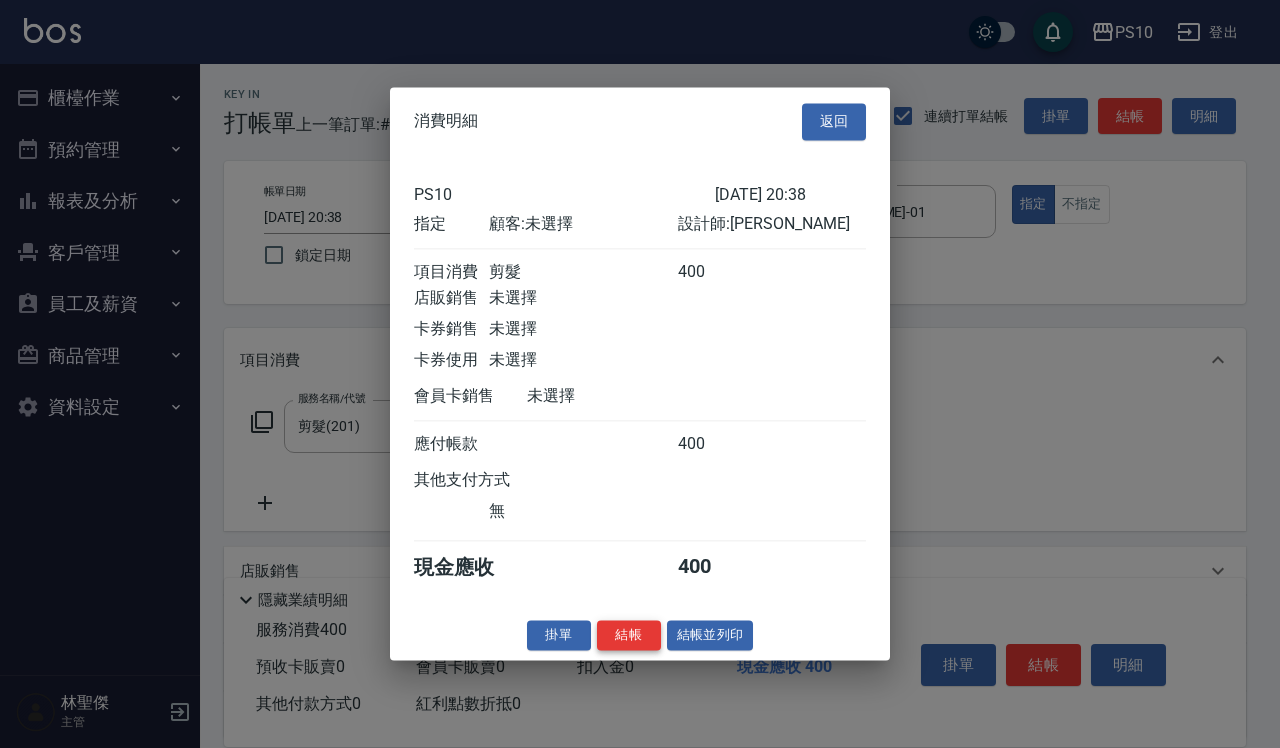 click on "結帳" at bounding box center (629, 635) 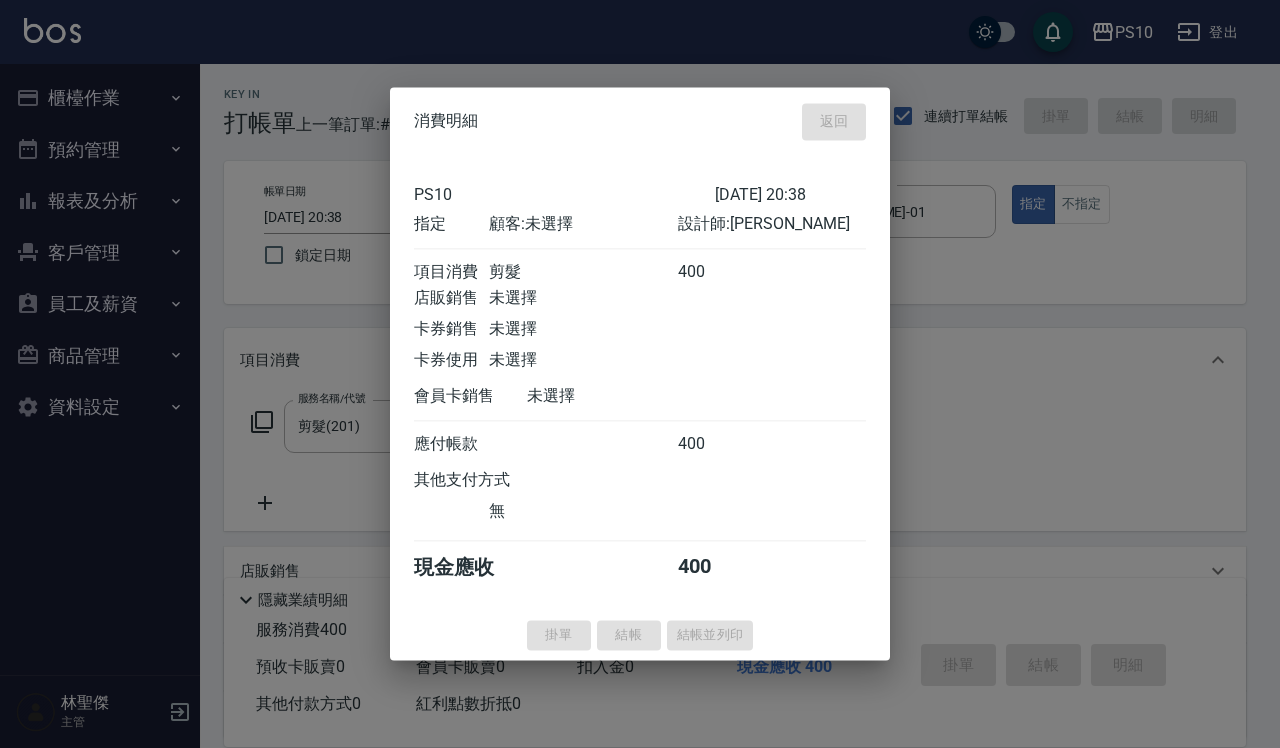 type 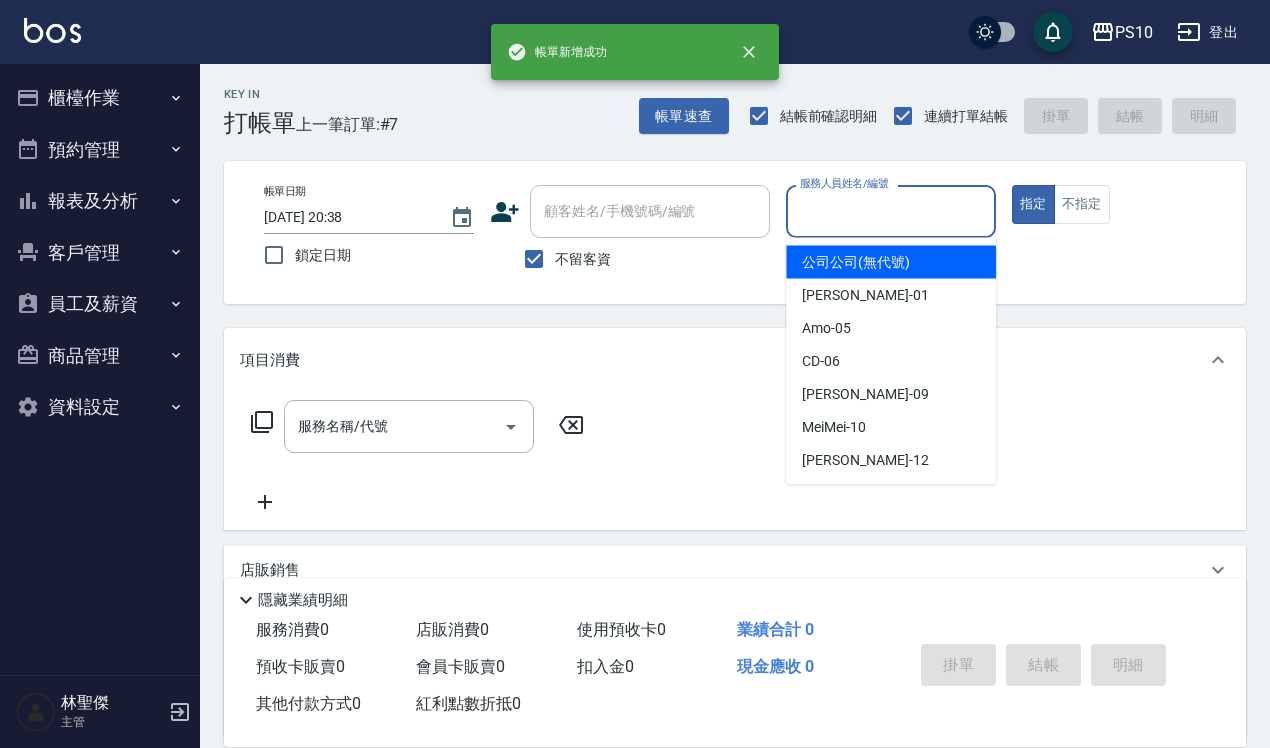 click on "服務人員姓名/編號" at bounding box center (891, 211) 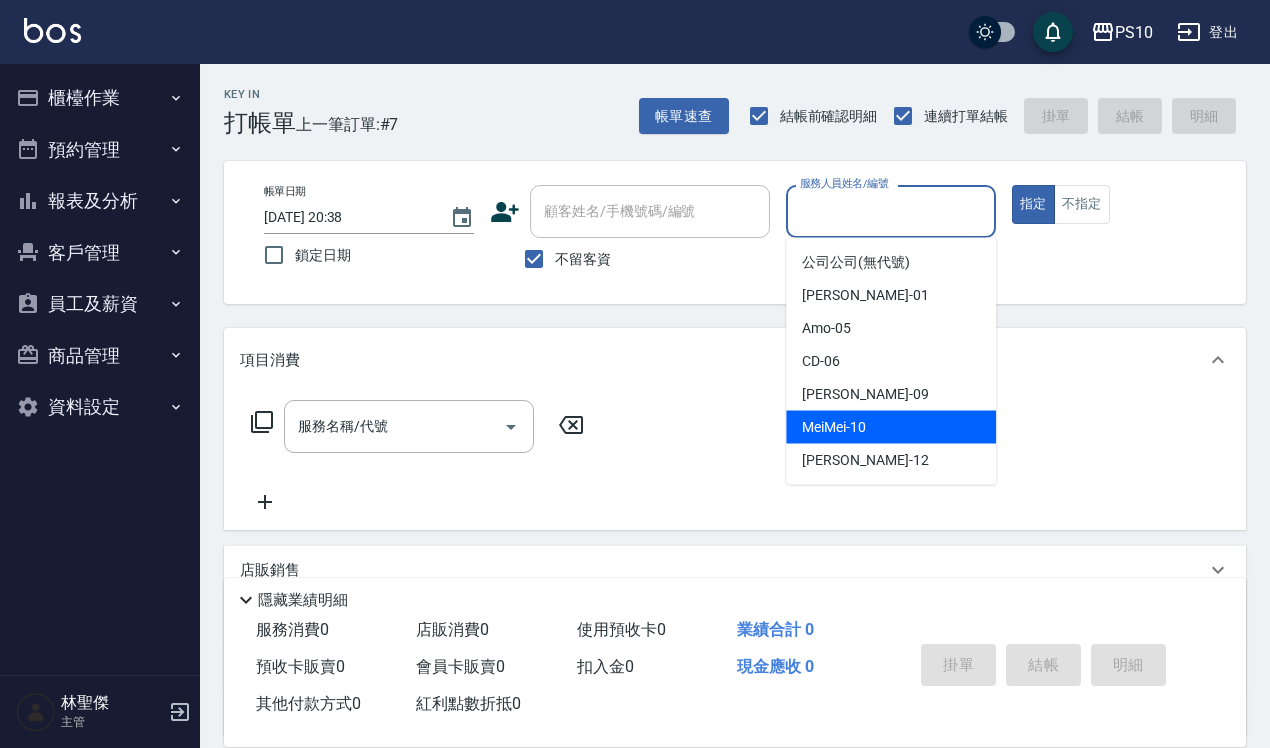 click on "MeiMei -10" at bounding box center [834, 427] 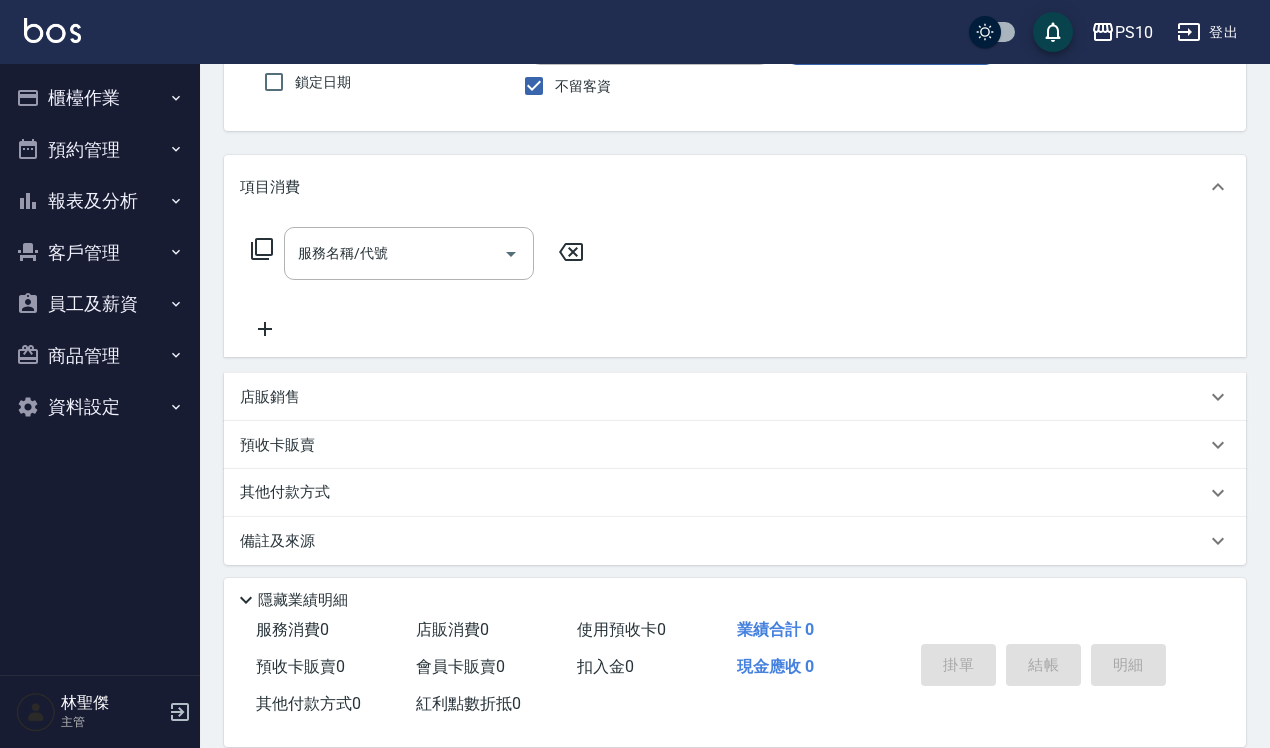scroll, scrollTop: 180, scrollLeft: 0, axis: vertical 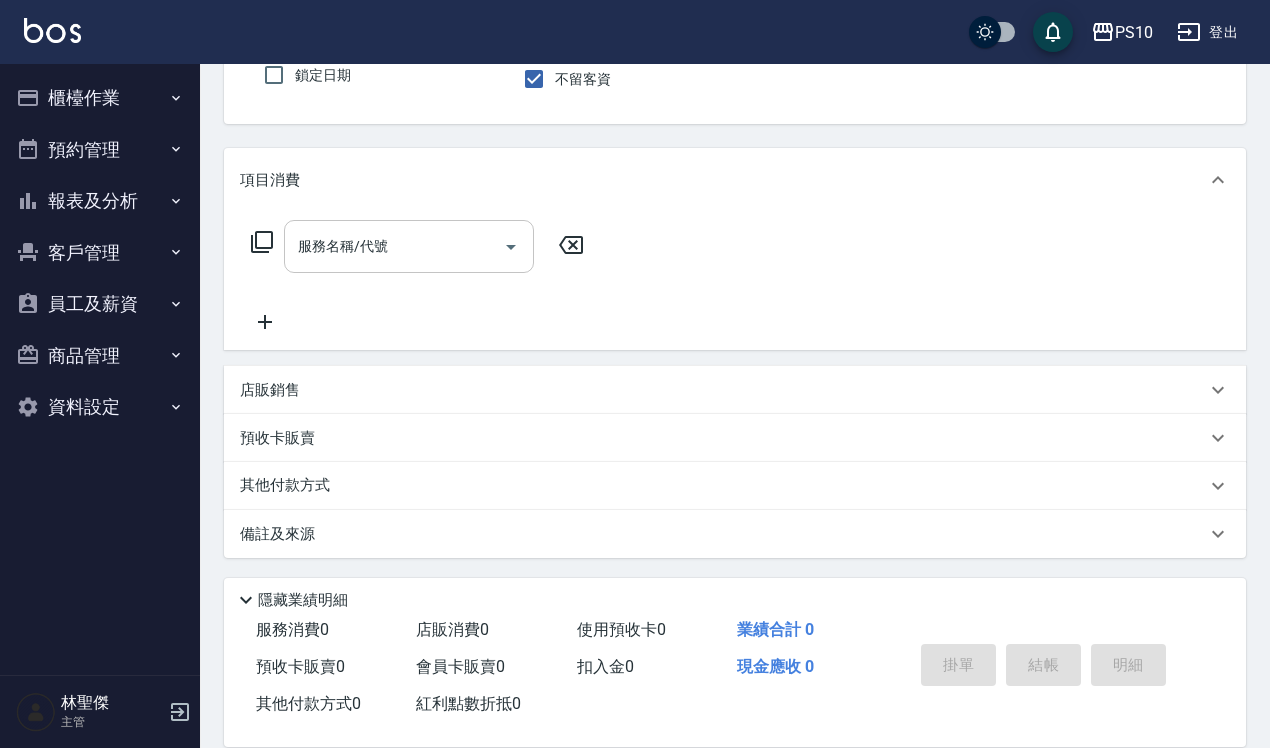 click on "服務名稱/代號" at bounding box center [394, 246] 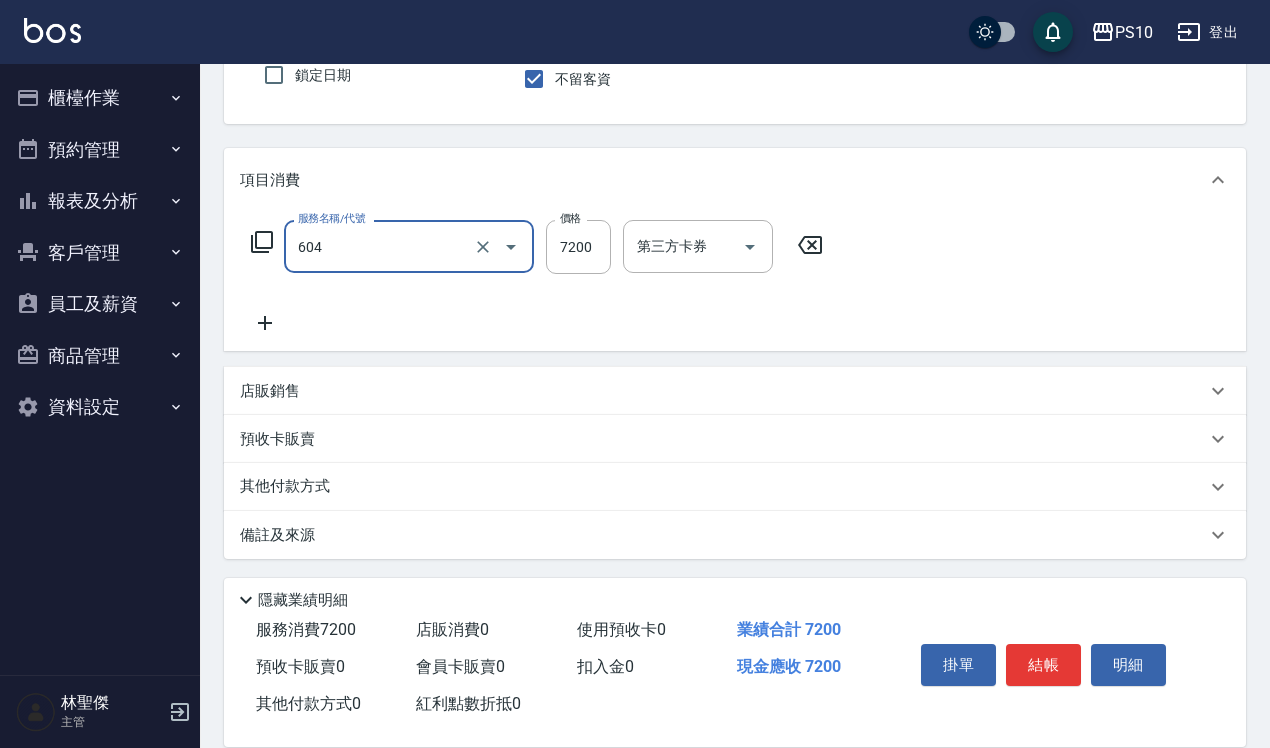 type on "蘆薈髮膜5次(604)" 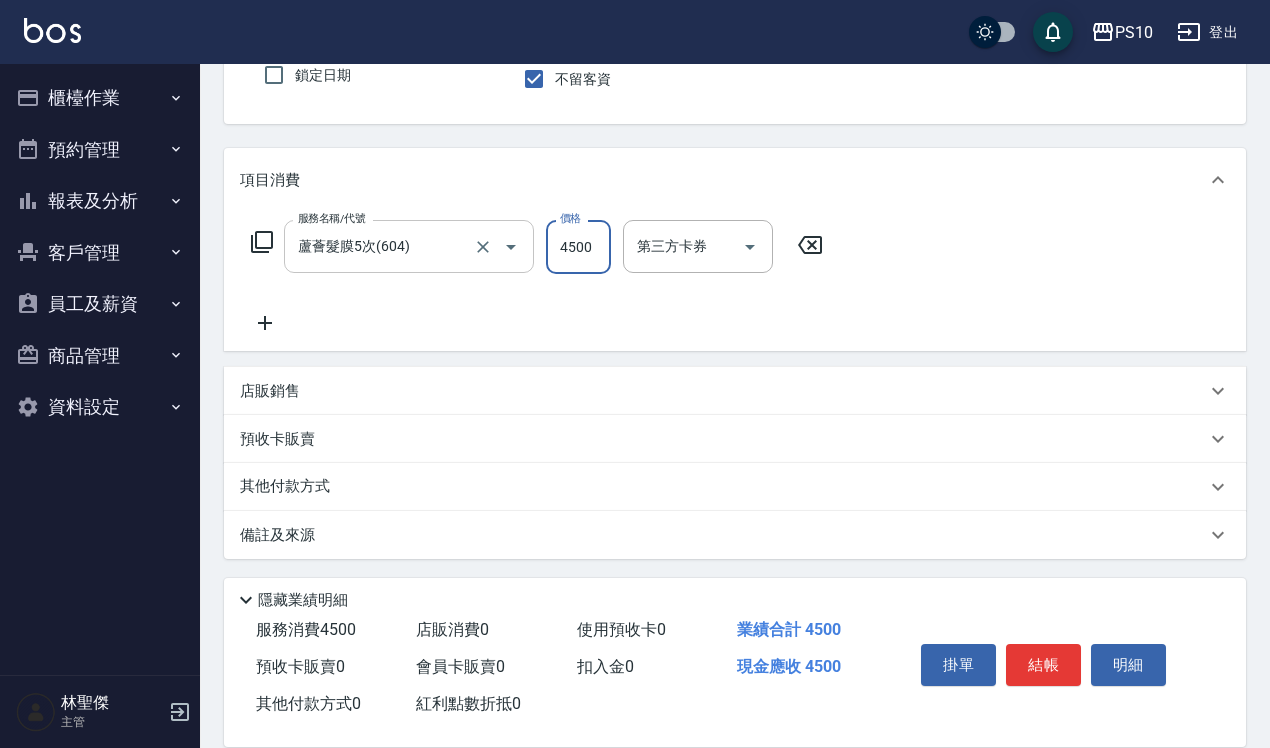 type on "4500" 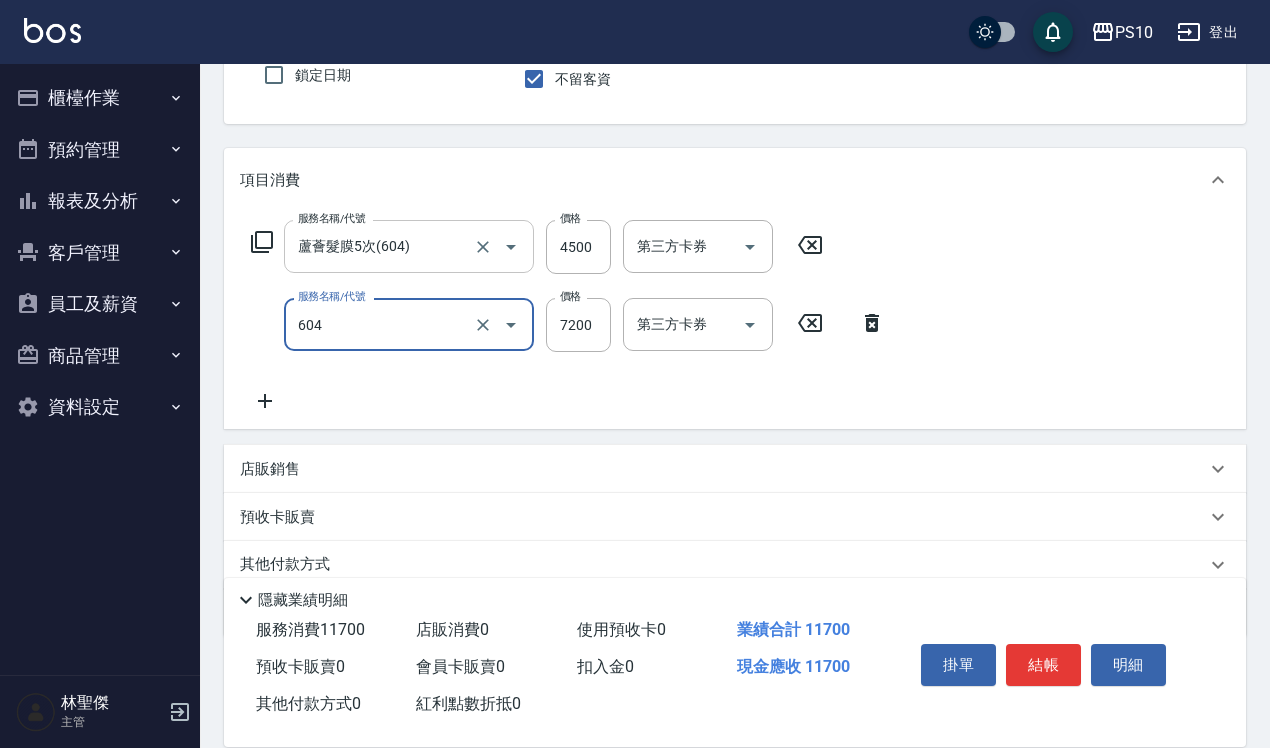 type on "蘆薈髮膜5次(604)" 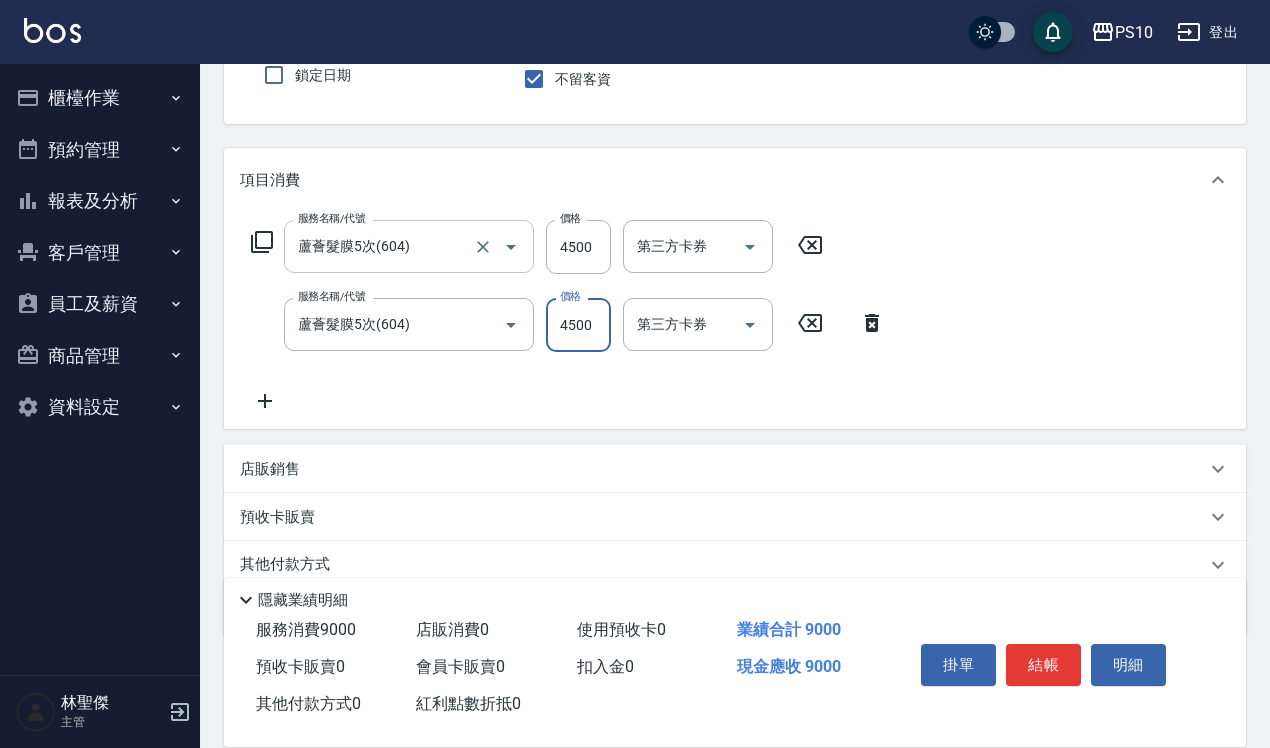 type on "4500" 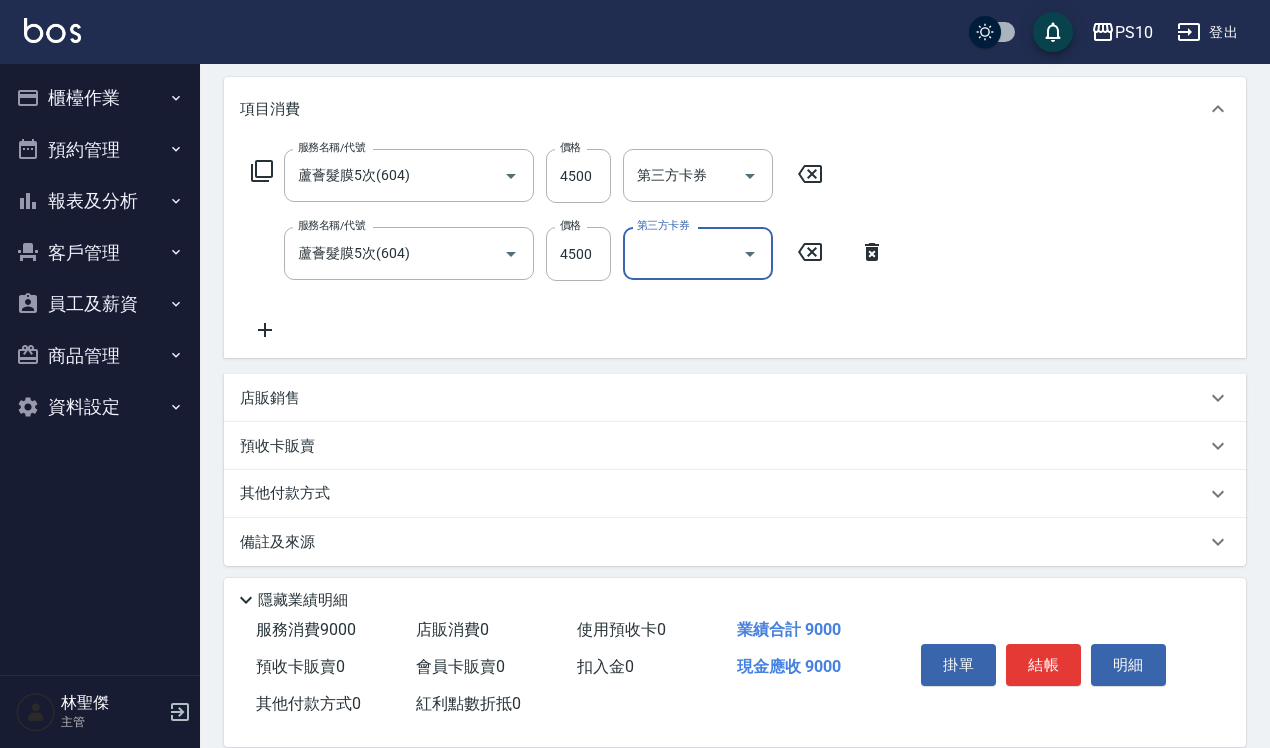 scroll, scrollTop: 258, scrollLeft: 0, axis: vertical 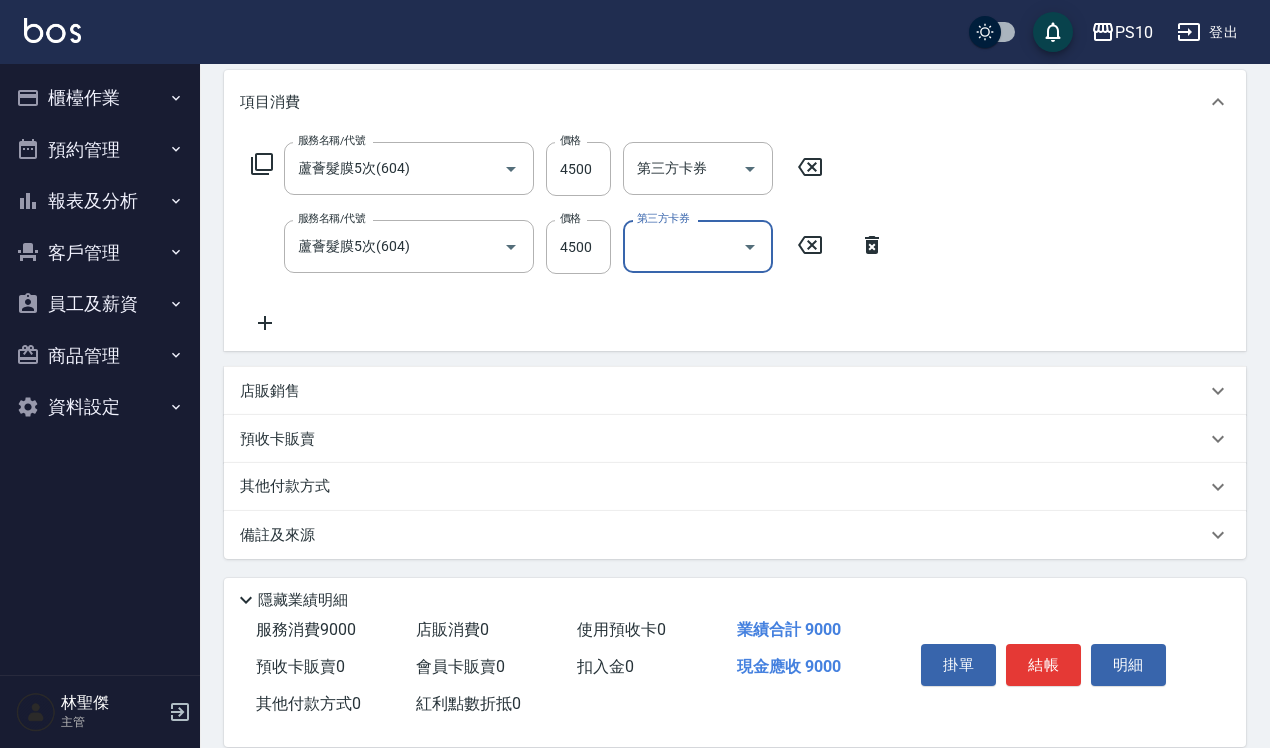 click on "其他付款方式" at bounding box center [723, 487] 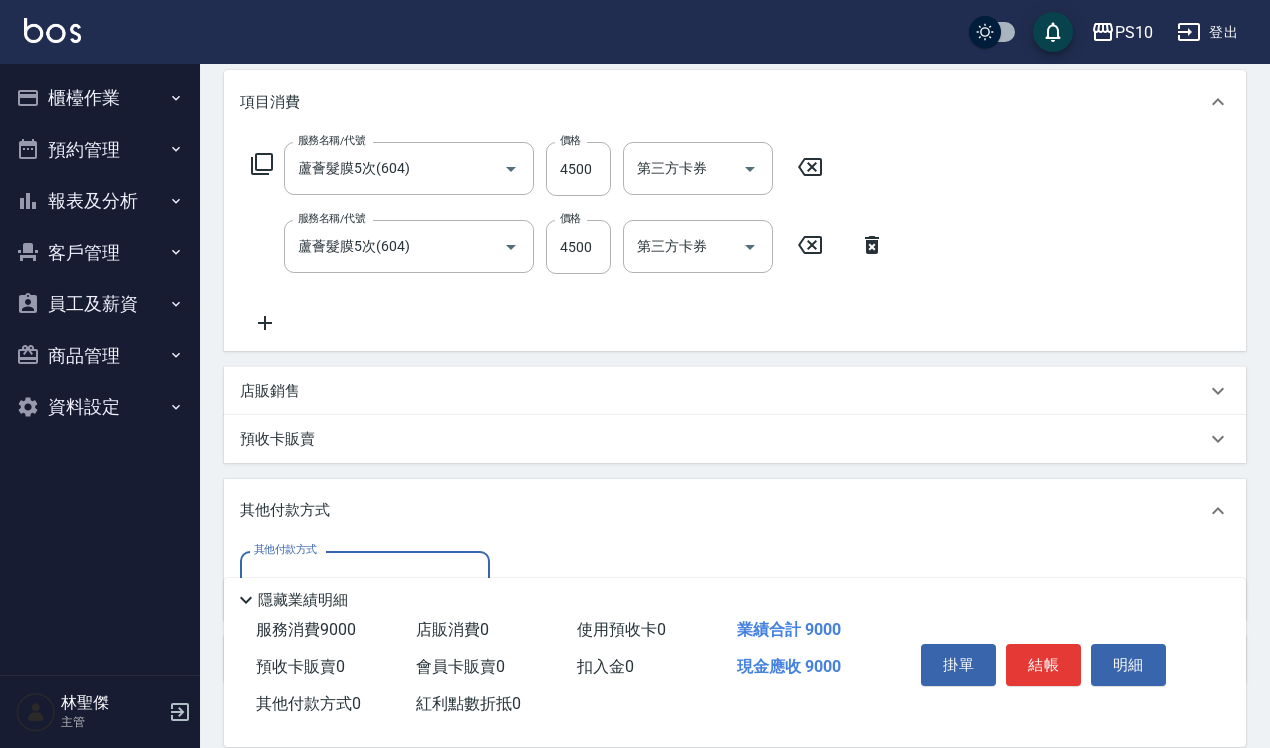 scroll, scrollTop: 0, scrollLeft: 0, axis: both 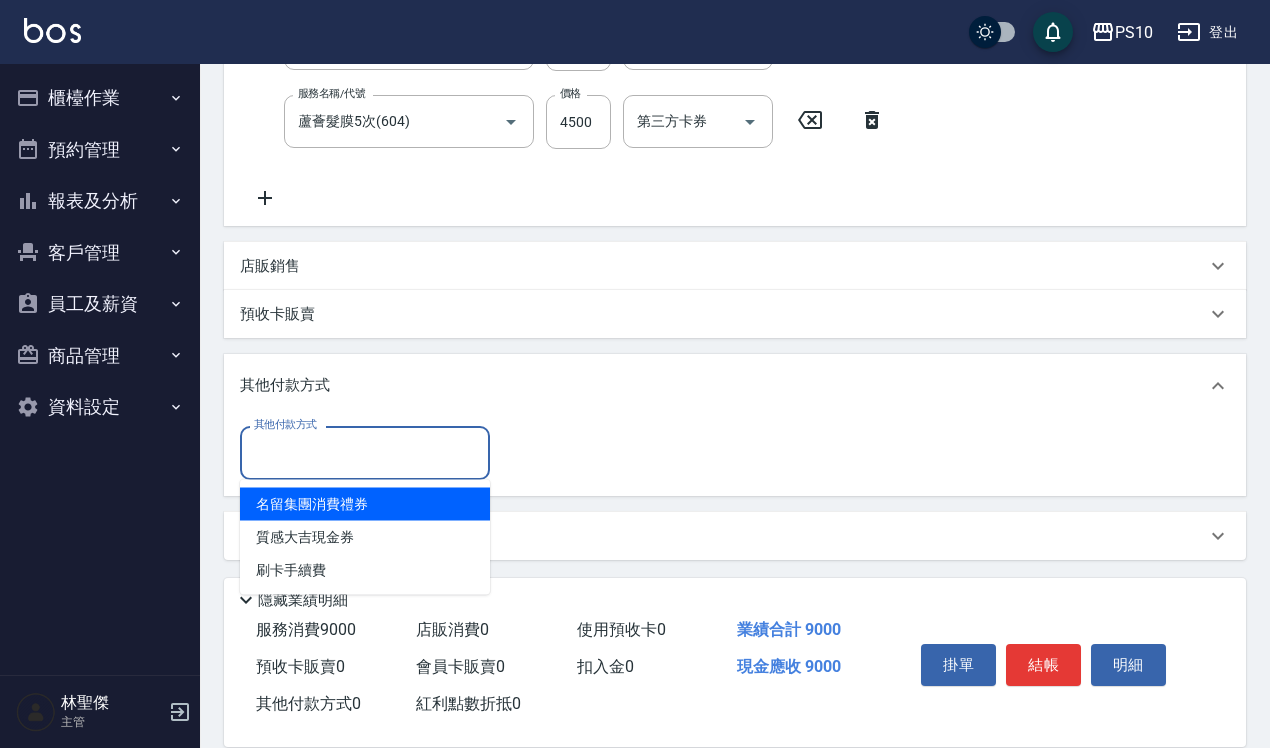 click on "其他付款方式" at bounding box center [365, 452] 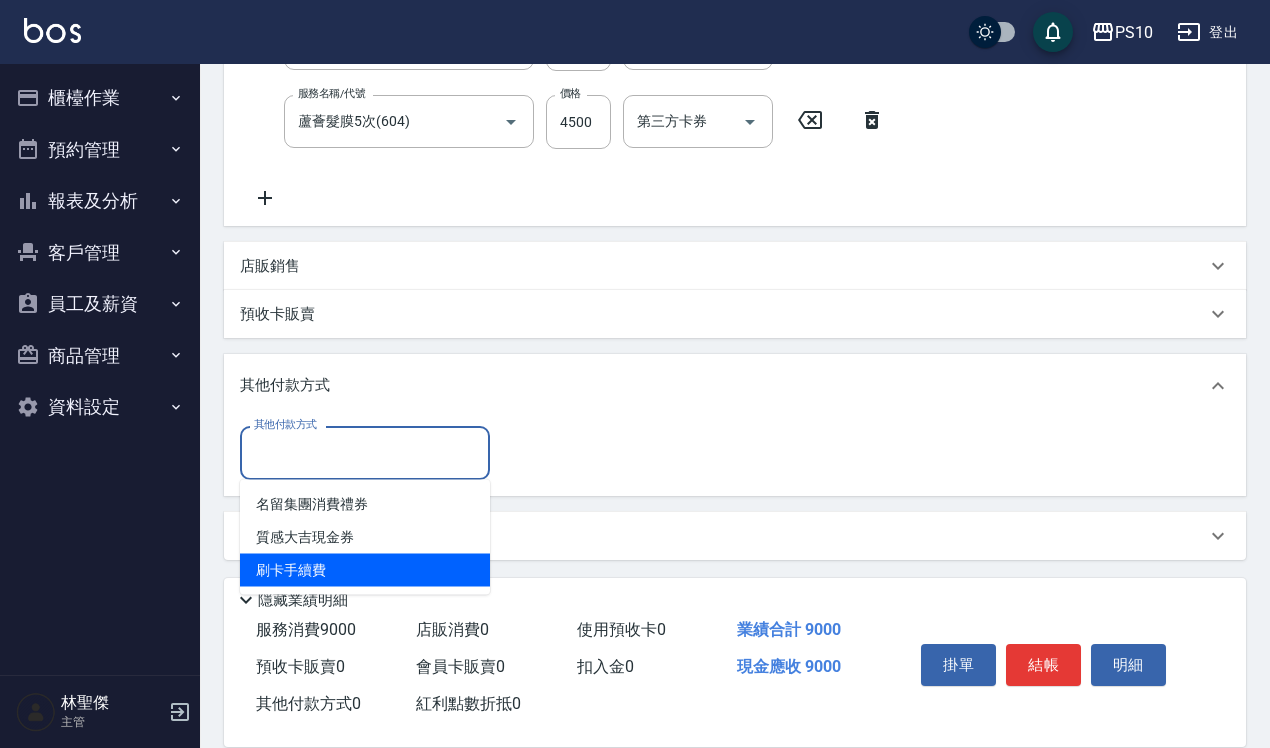 click on "刷卡手續費" at bounding box center (365, 570) 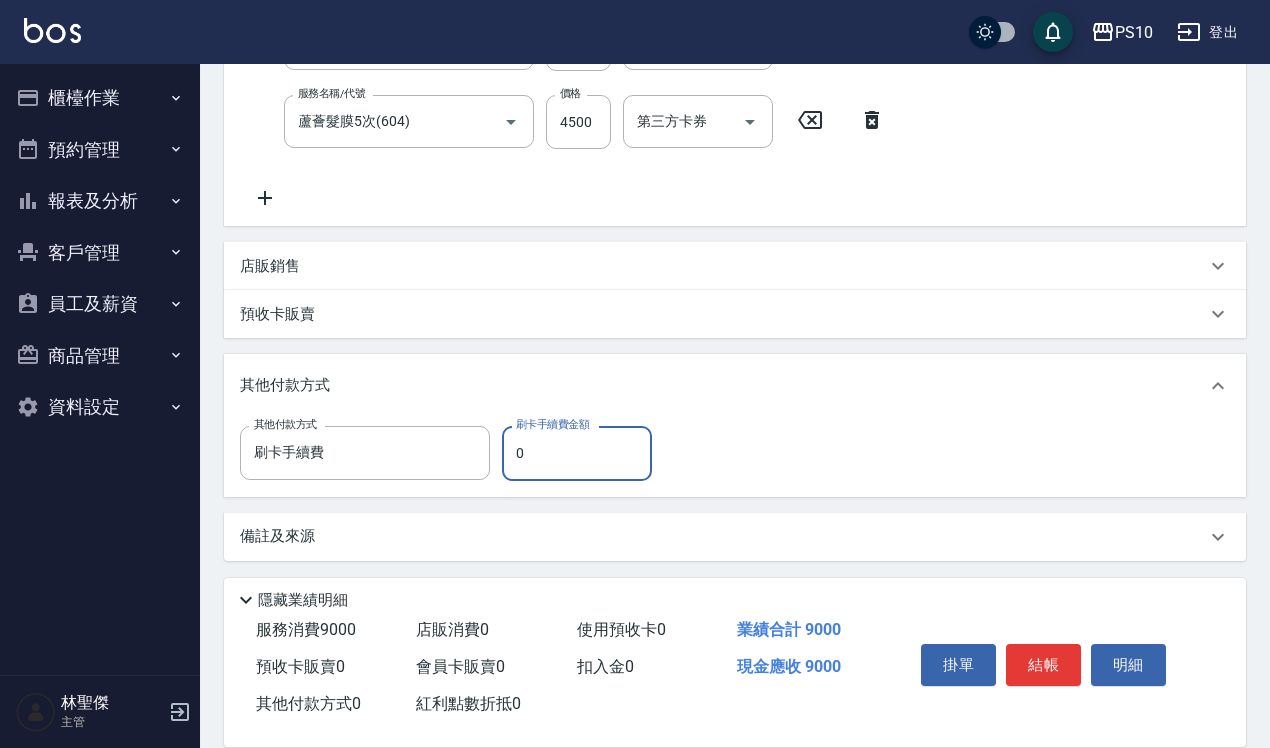drag, startPoint x: 522, startPoint y: 451, endPoint x: 511, endPoint y: 451, distance: 11 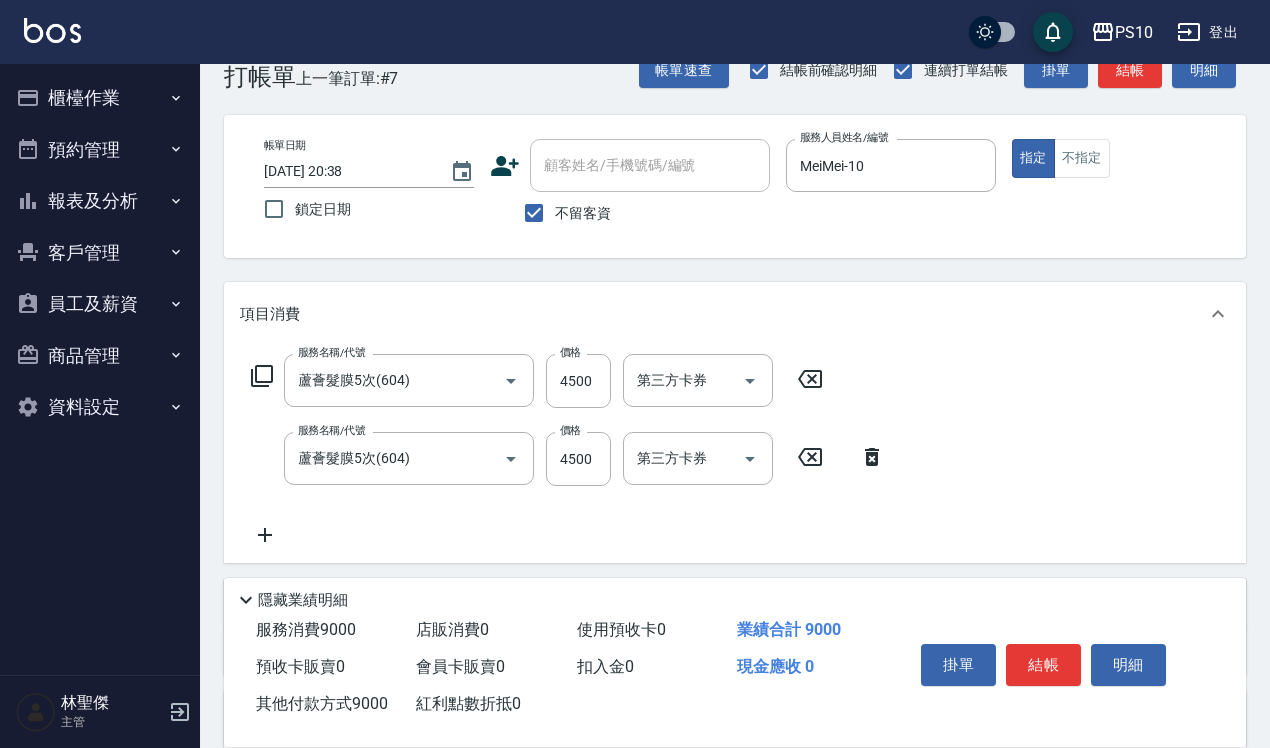 scroll, scrollTop: 8, scrollLeft: 0, axis: vertical 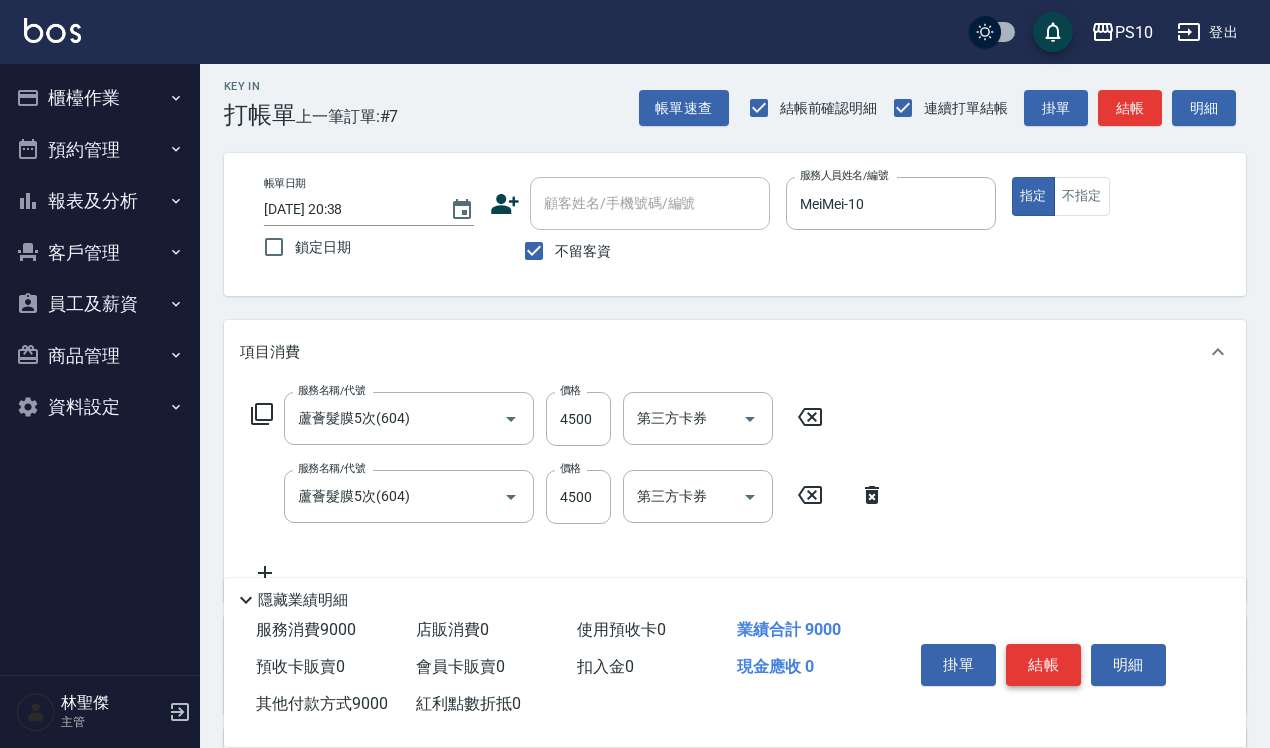 type on "9000" 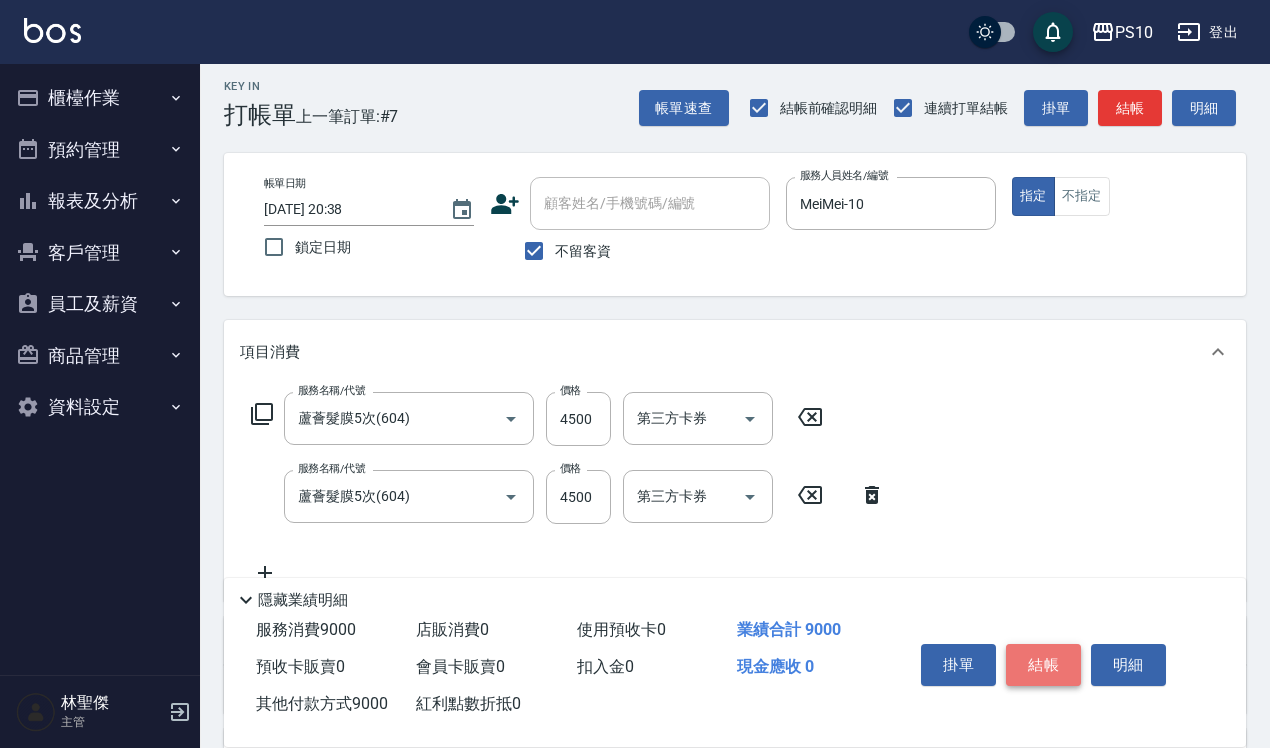 click on "結帳" at bounding box center (1043, 665) 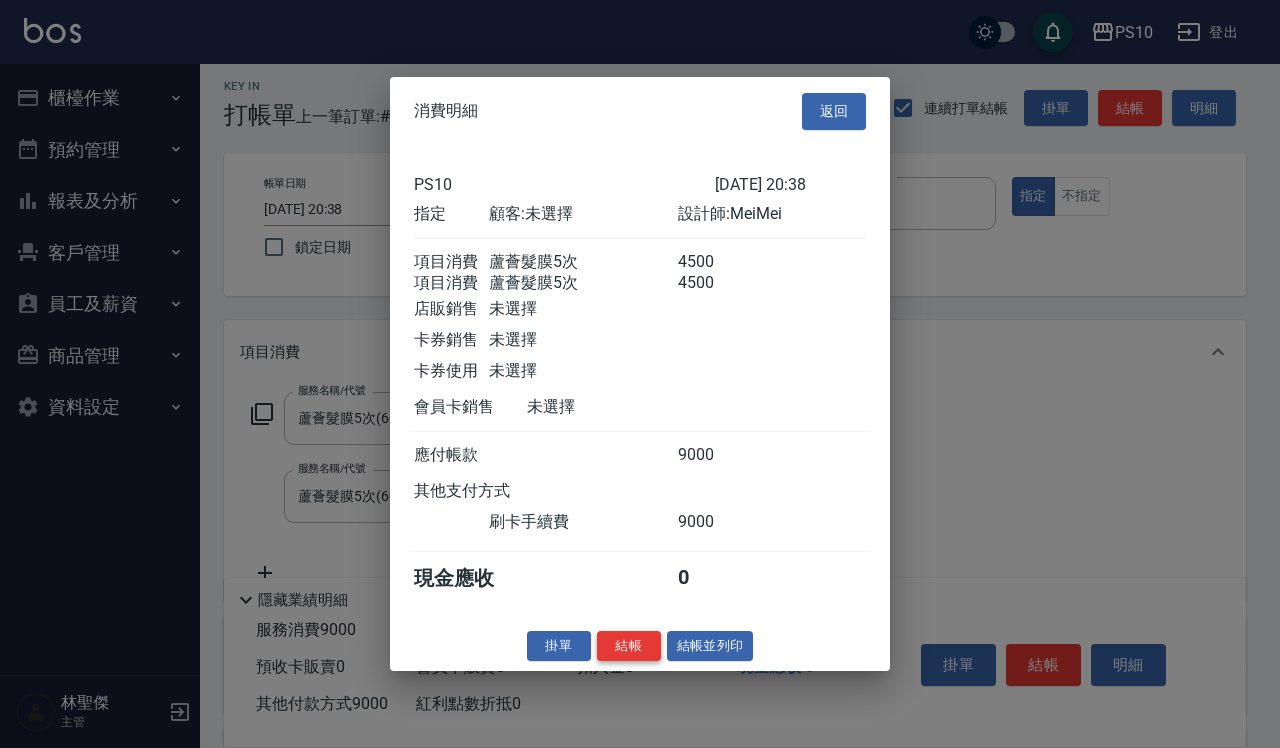 click on "結帳" at bounding box center [629, 645] 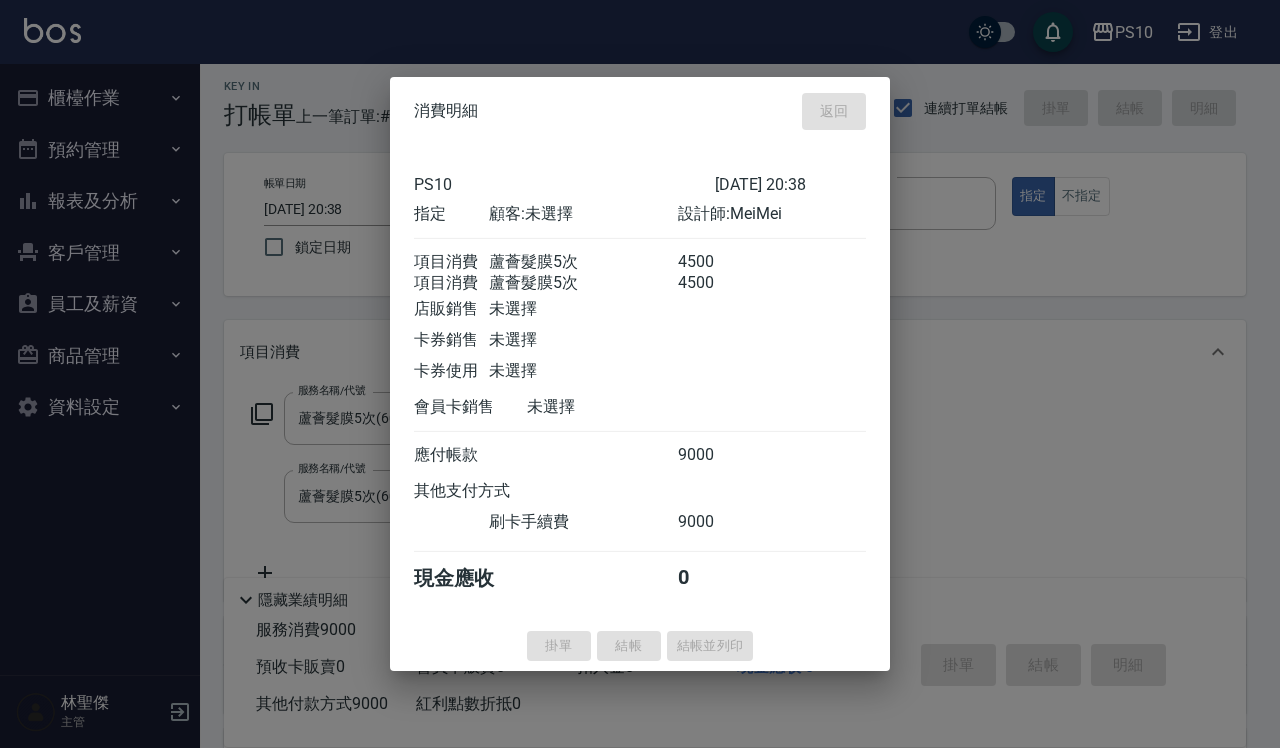 type on "2025/07/14 20:39" 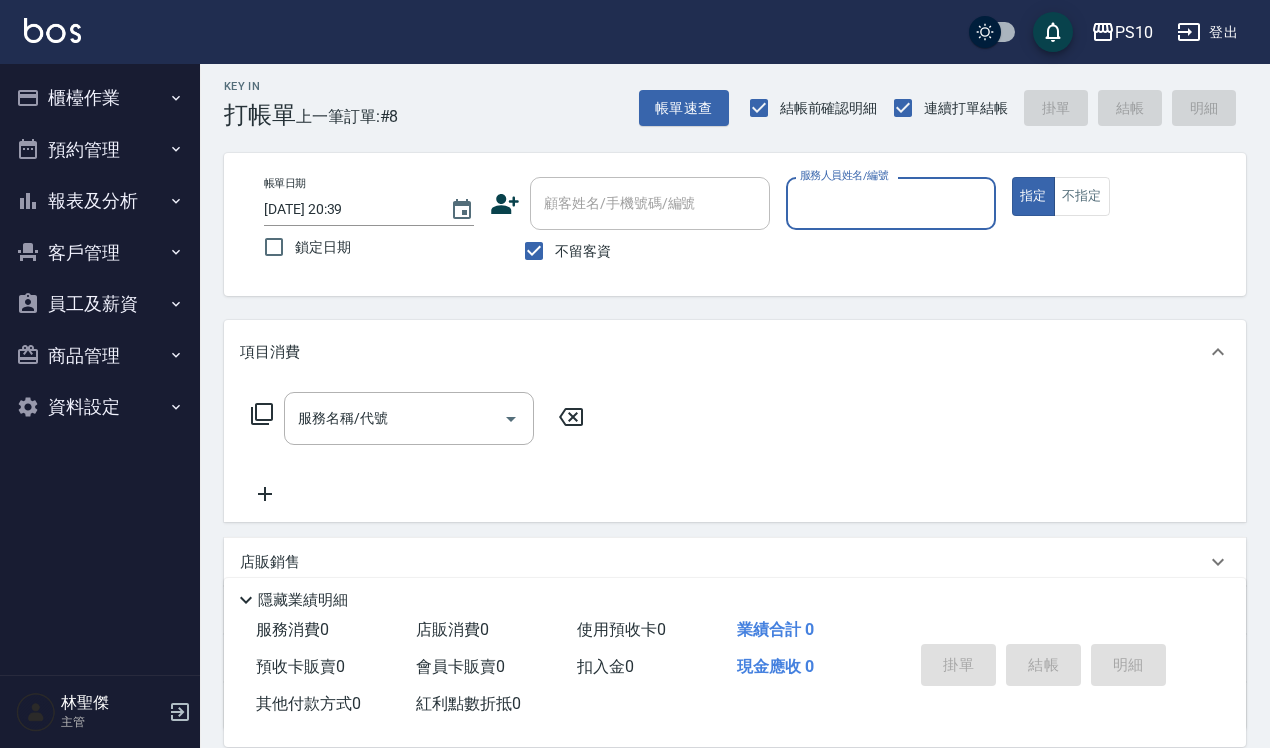click on "櫃檯作業" at bounding box center [100, 98] 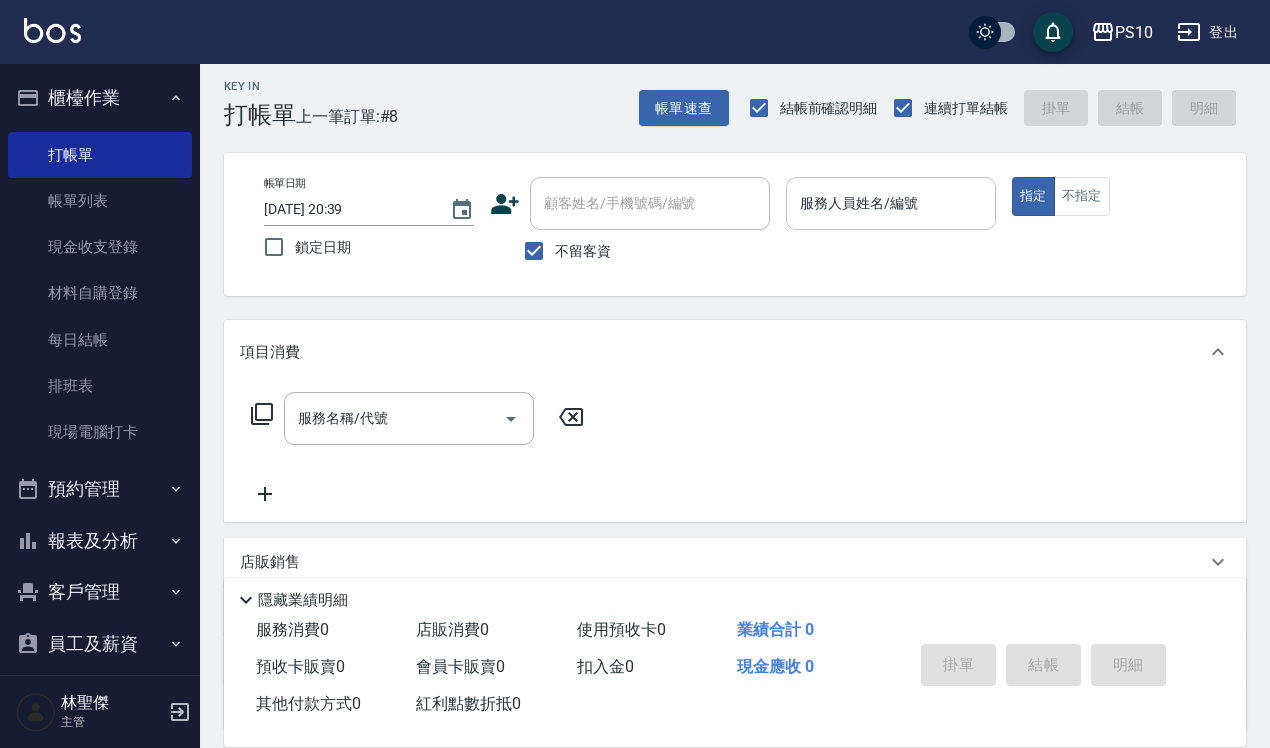 click on "服務人員姓名/編號" at bounding box center [891, 203] 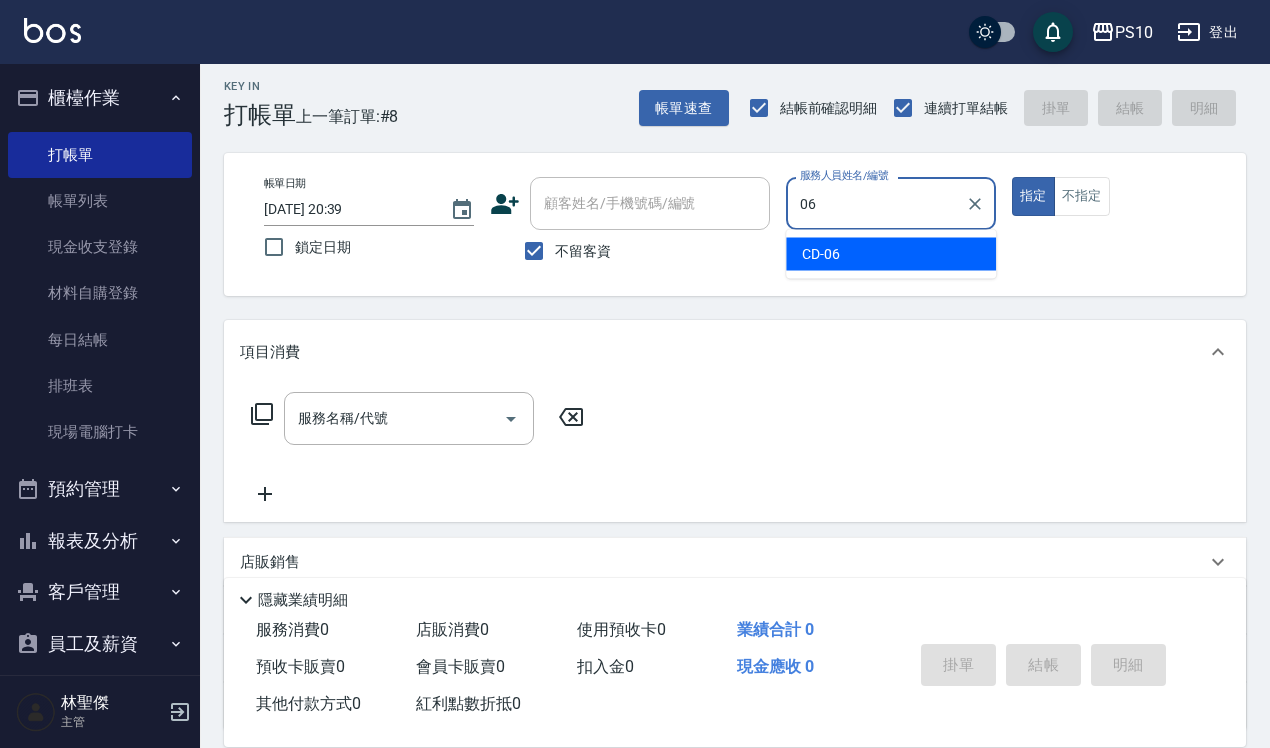type on "CD-06" 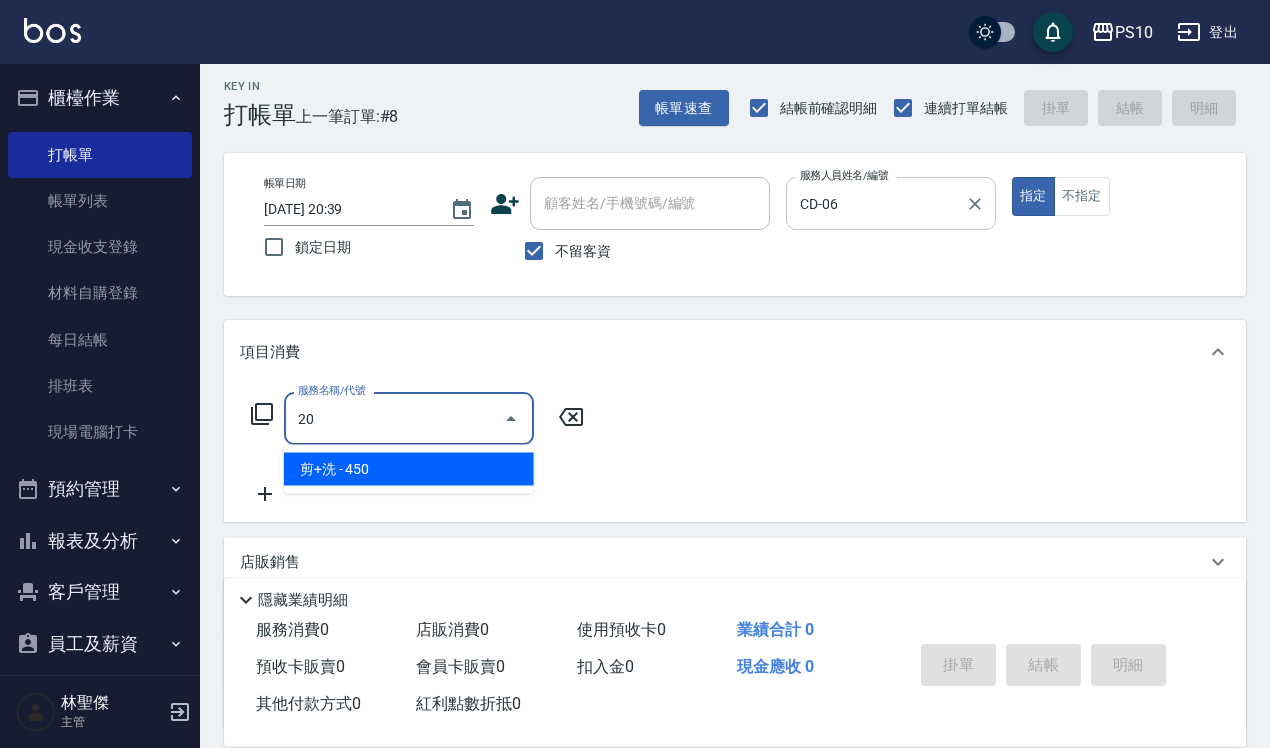 type on "2" 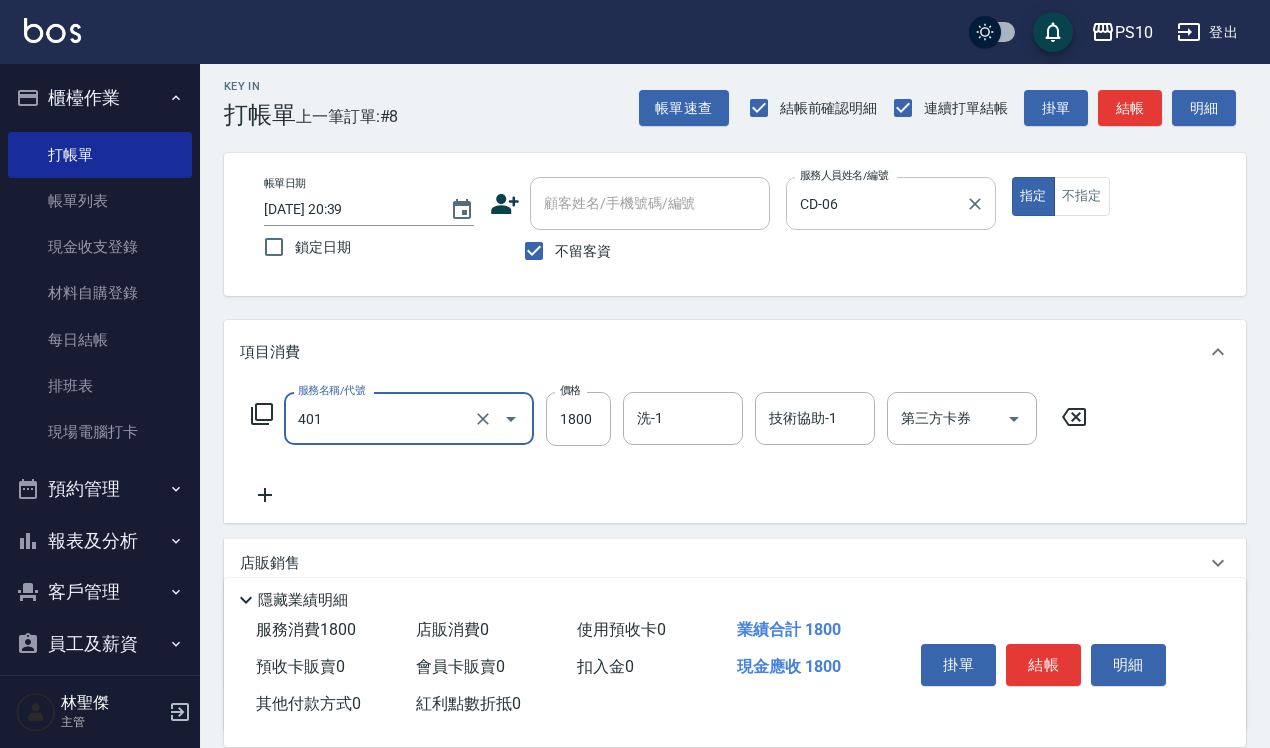 type on "染髮短髮(401)" 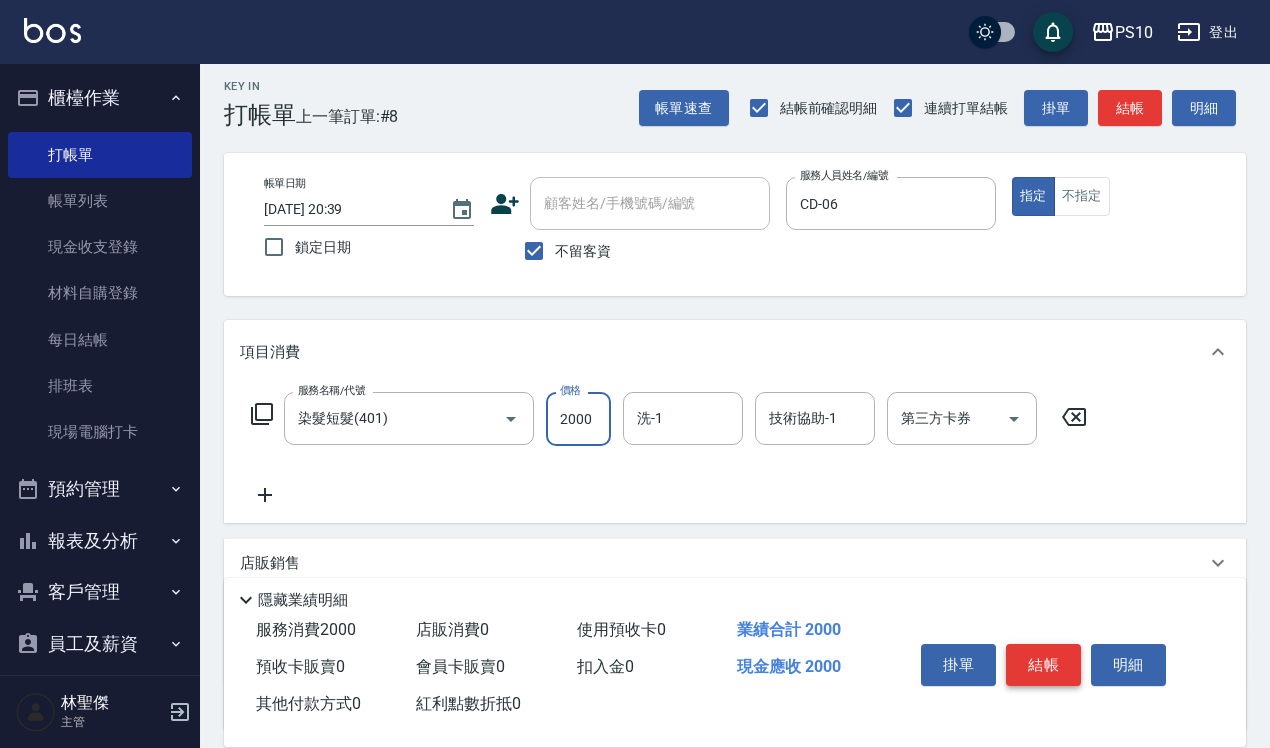 type on "2000" 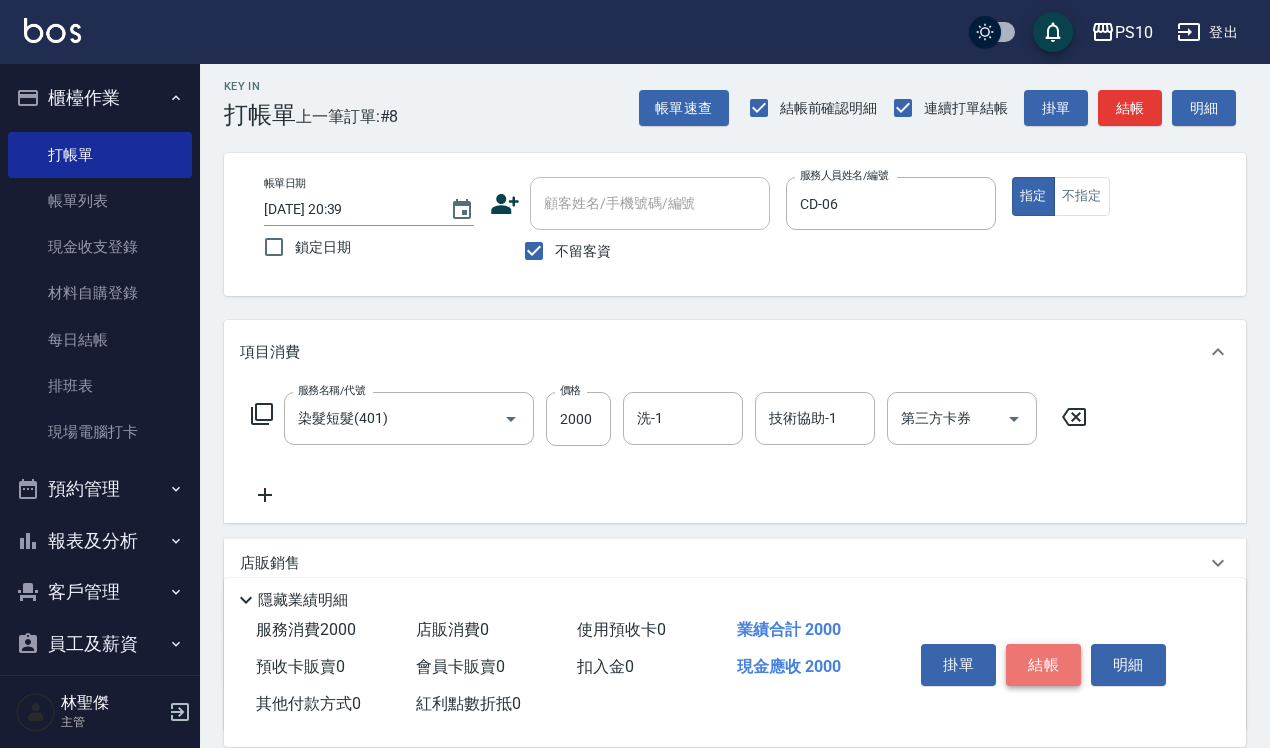 click on "結帳" at bounding box center [1043, 665] 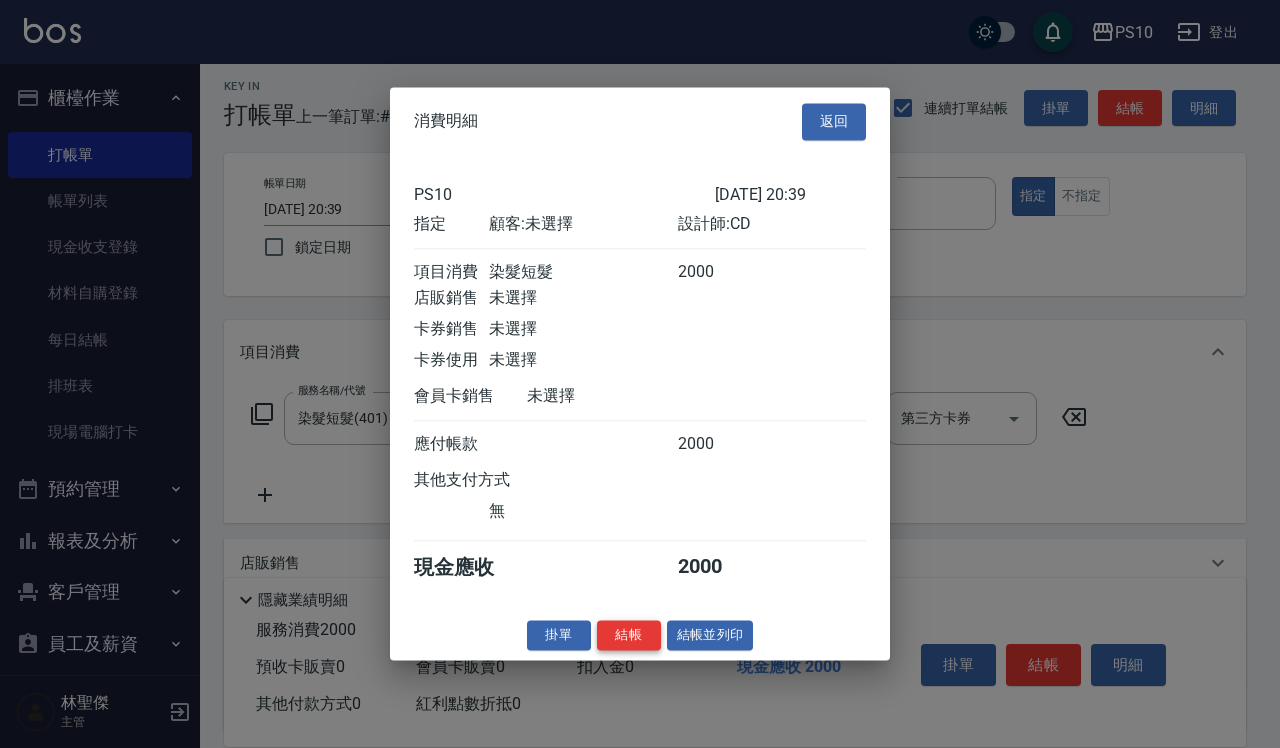 click on "結帳" at bounding box center [629, 635] 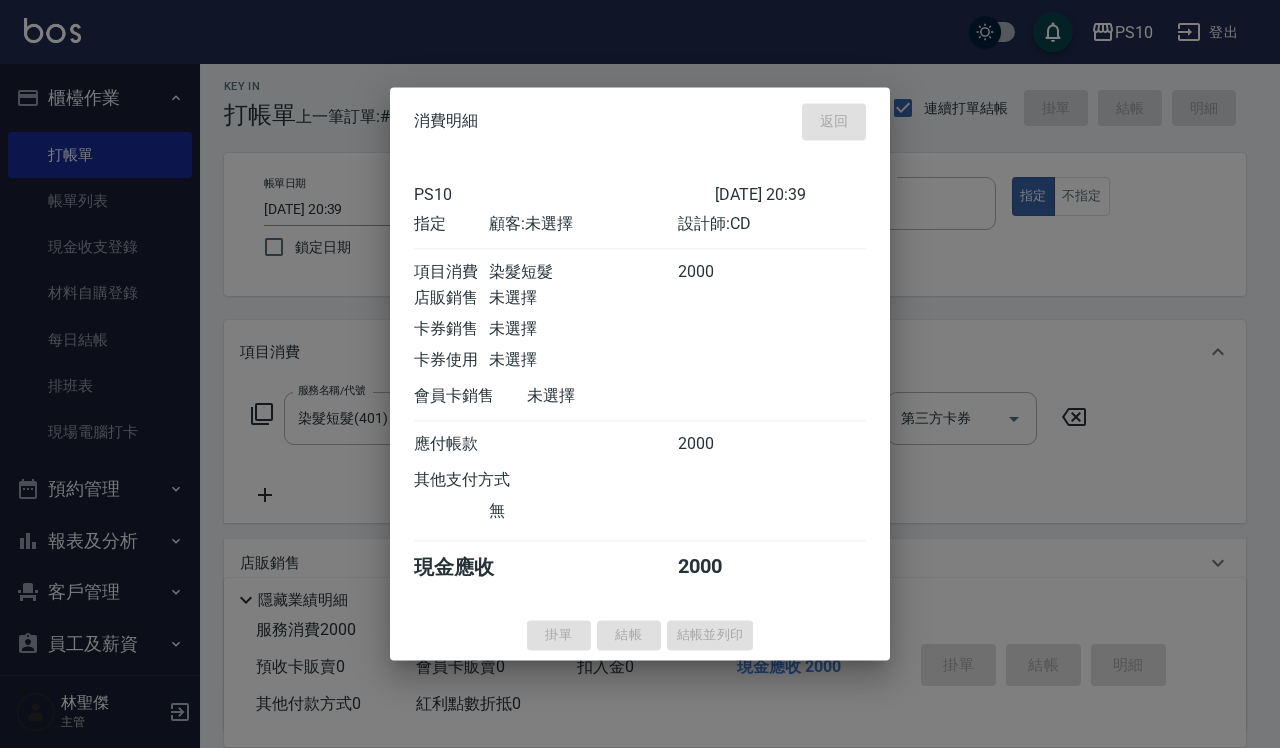 type on "2025/07/14 20:40" 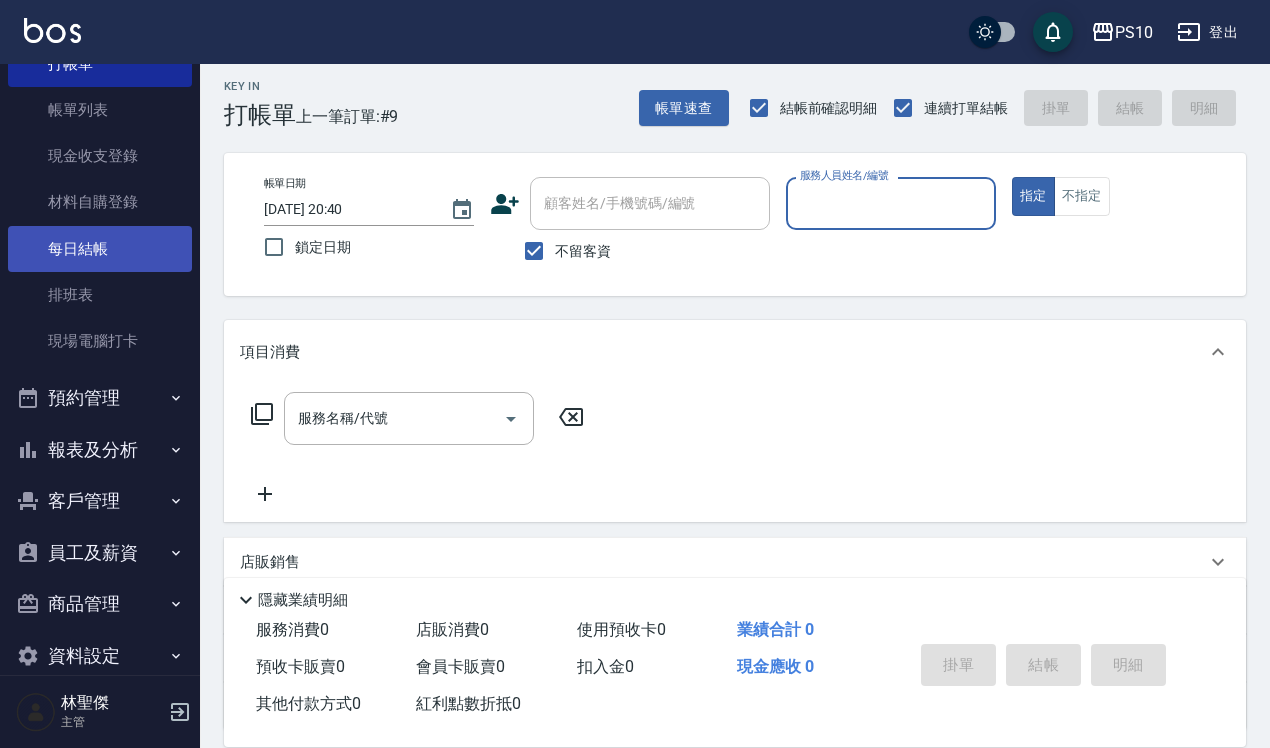 scroll, scrollTop: 0, scrollLeft: 0, axis: both 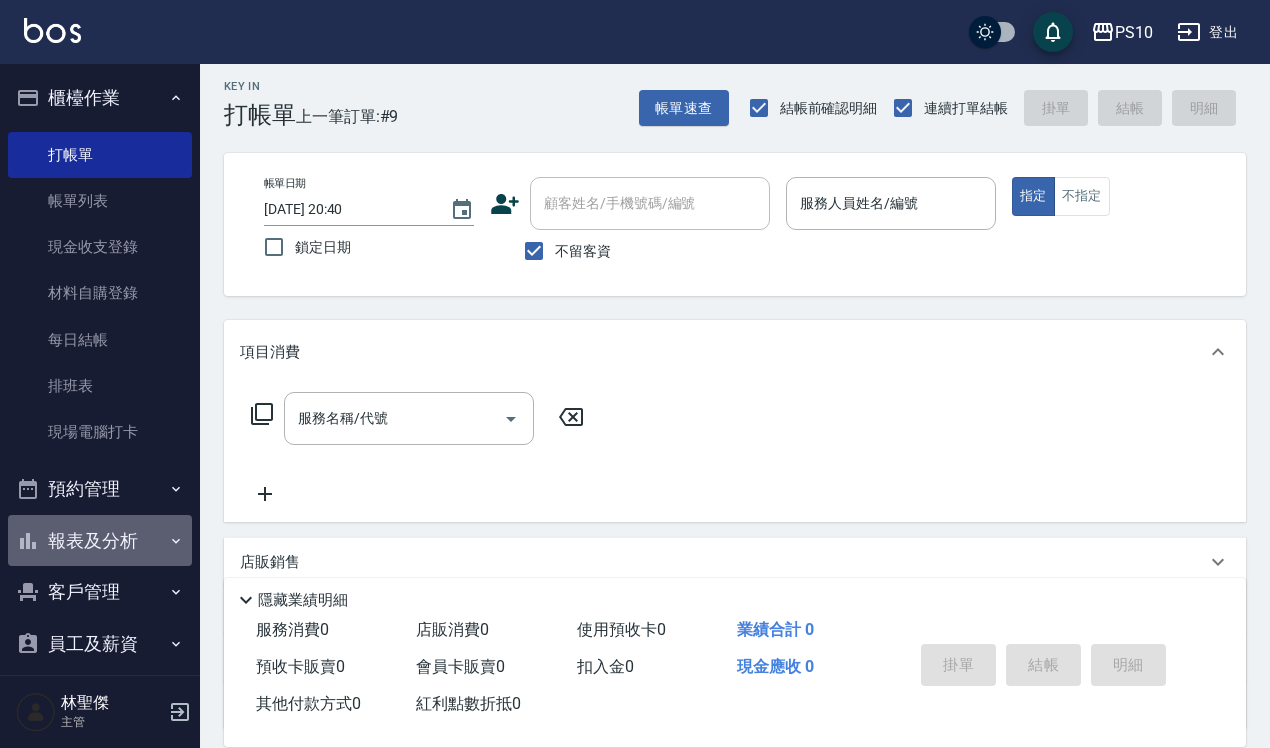 click on "報表及分析" at bounding box center [100, 541] 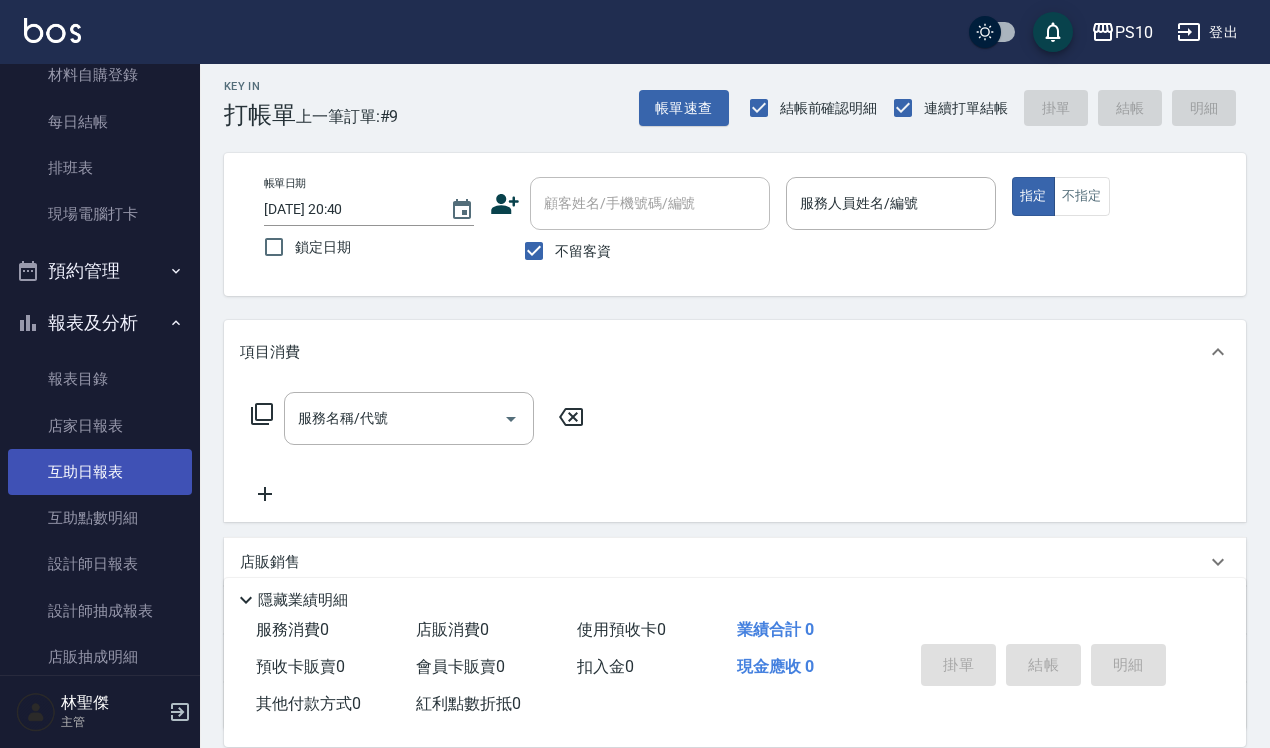 scroll, scrollTop: 250, scrollLeft: 0, axis: vertical 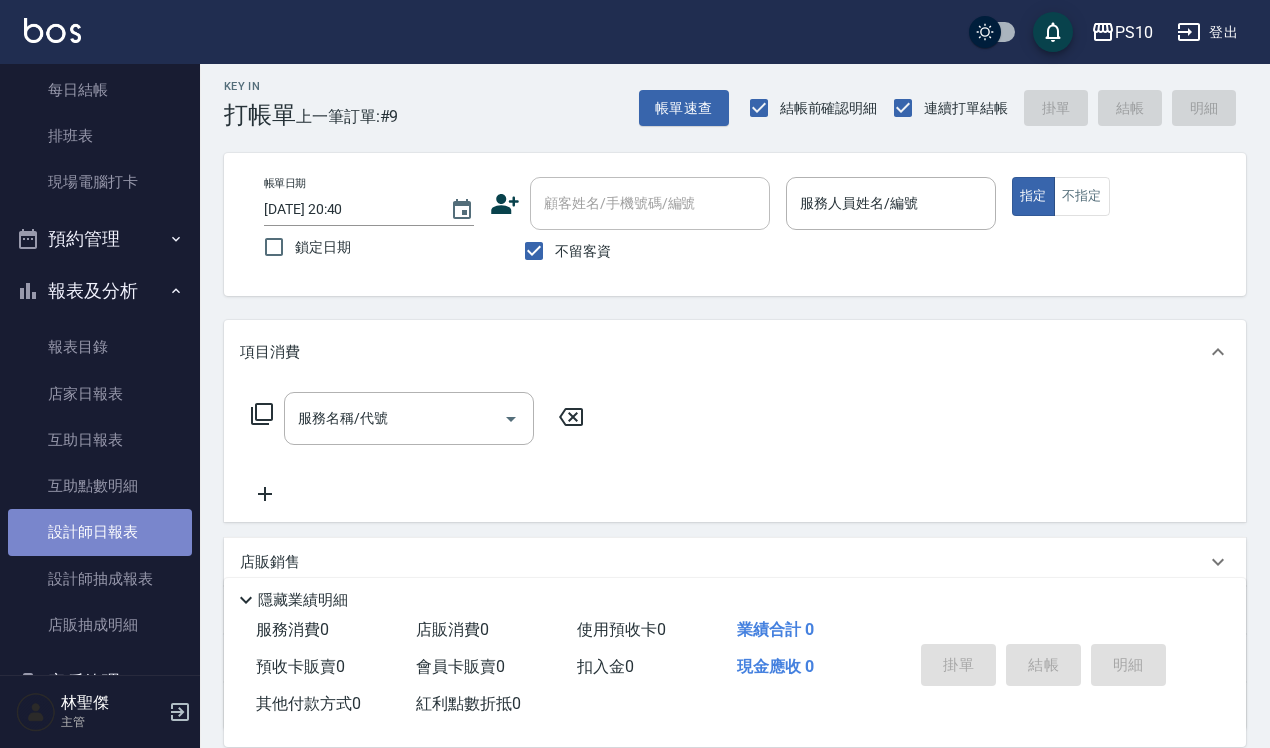 click on "設計師日報表" at bounding box center (100, 532) 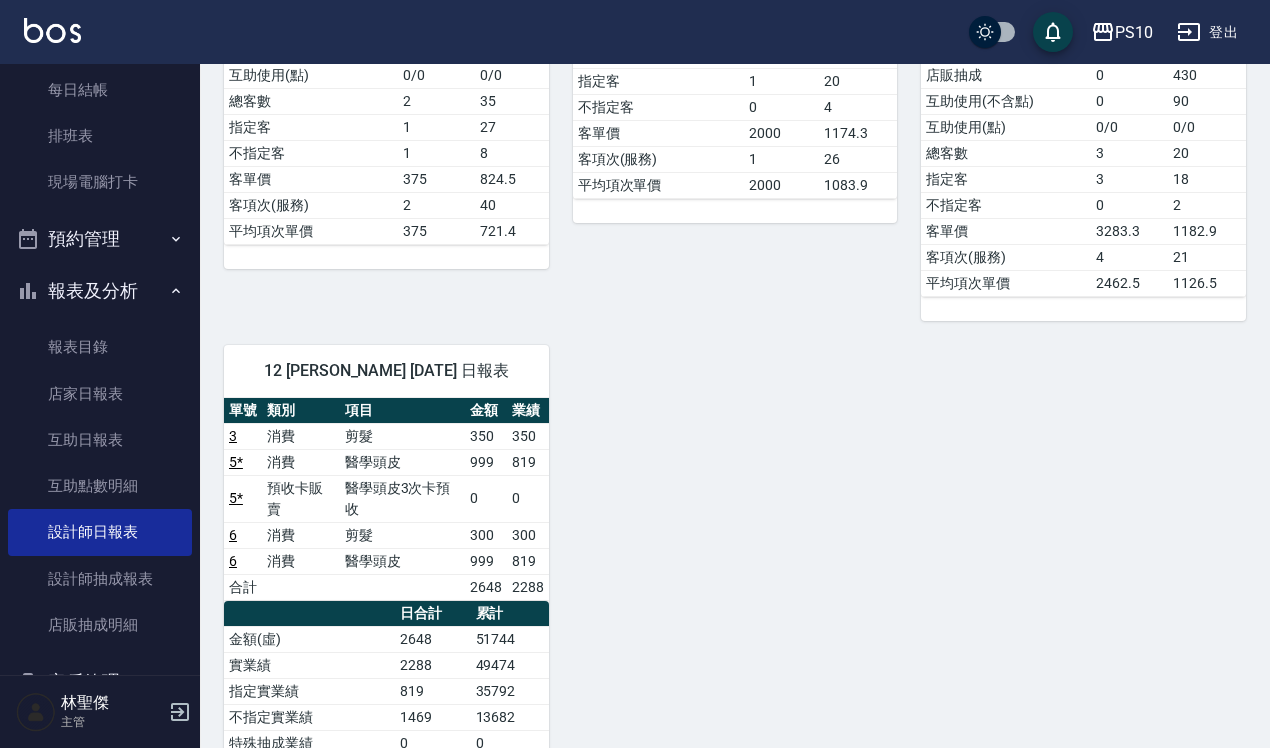 scroll, scrollTop: 750, scrollLeft: 0, axis: vertical 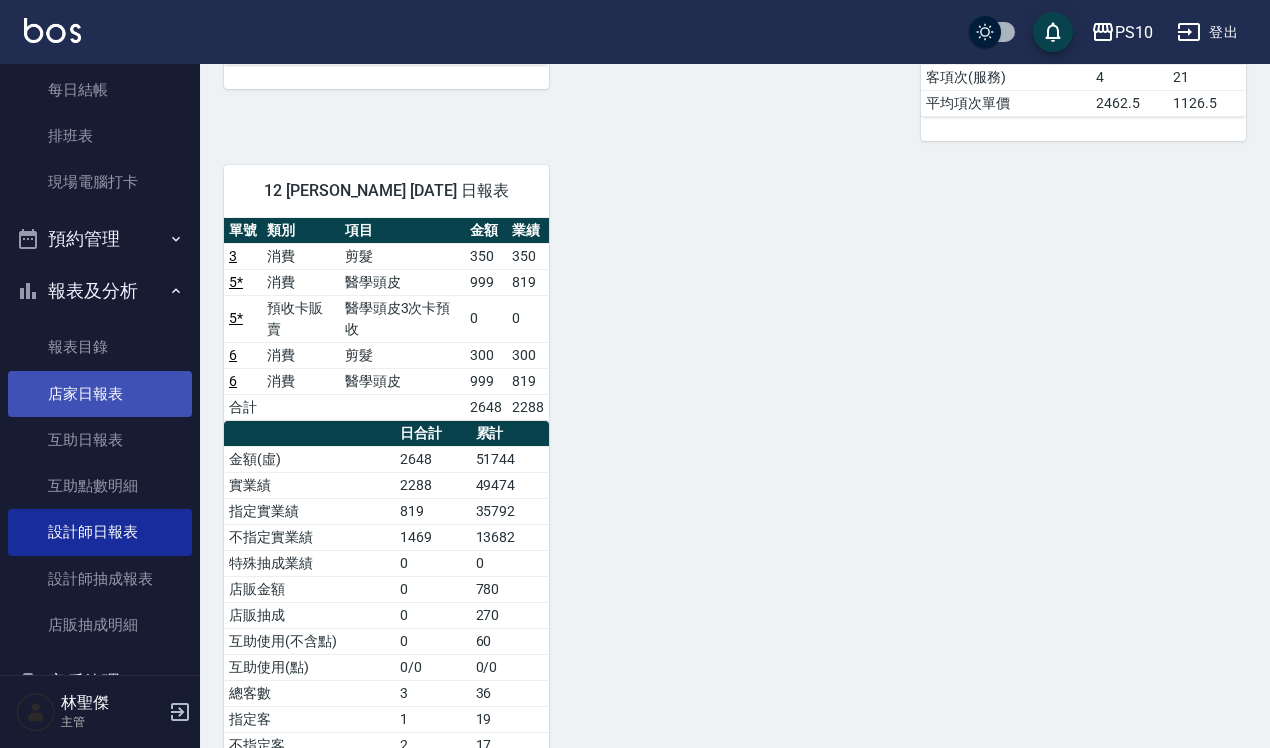 click on "店家日報表" at bounding box center (100, 394) 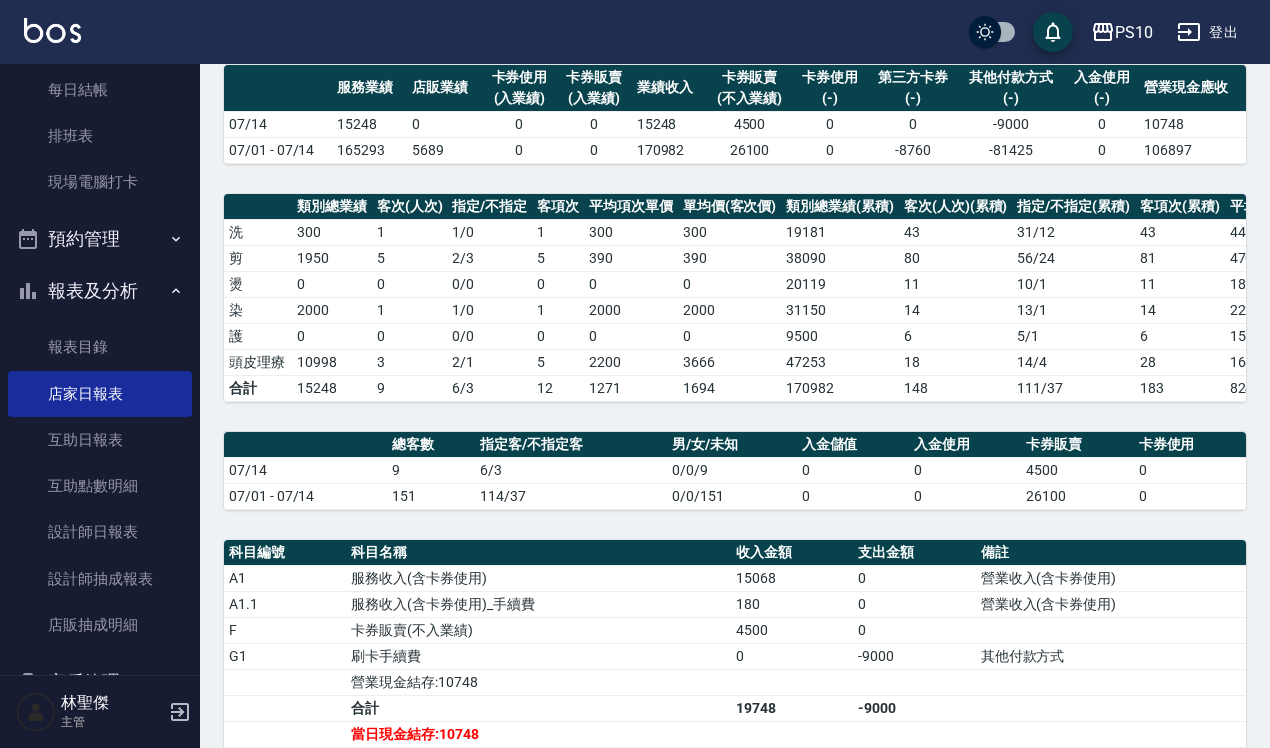 scroll, scrollTop: 467, scrollLeft: 0, axis: vertical 